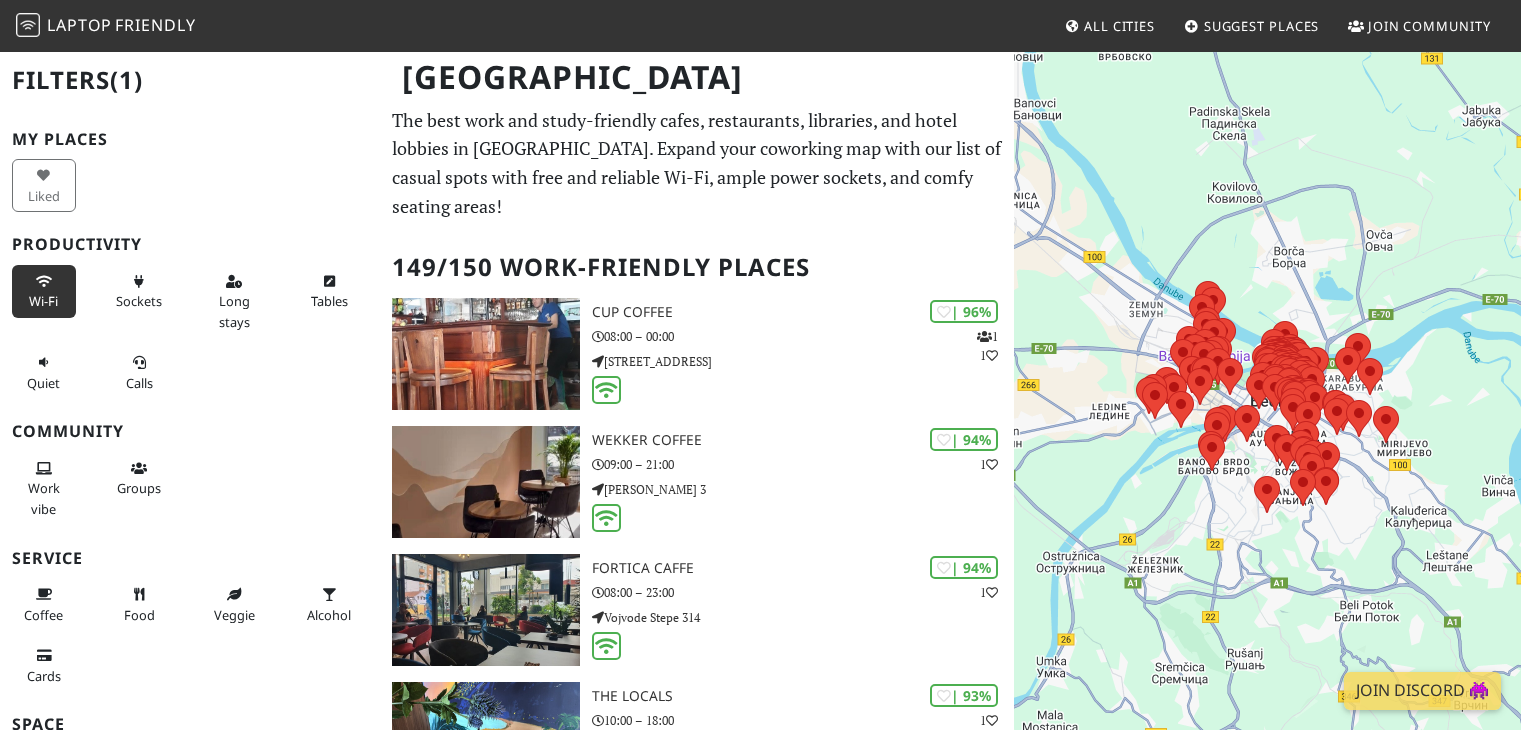 click on "Sockets" at bounding box center (139, 291) 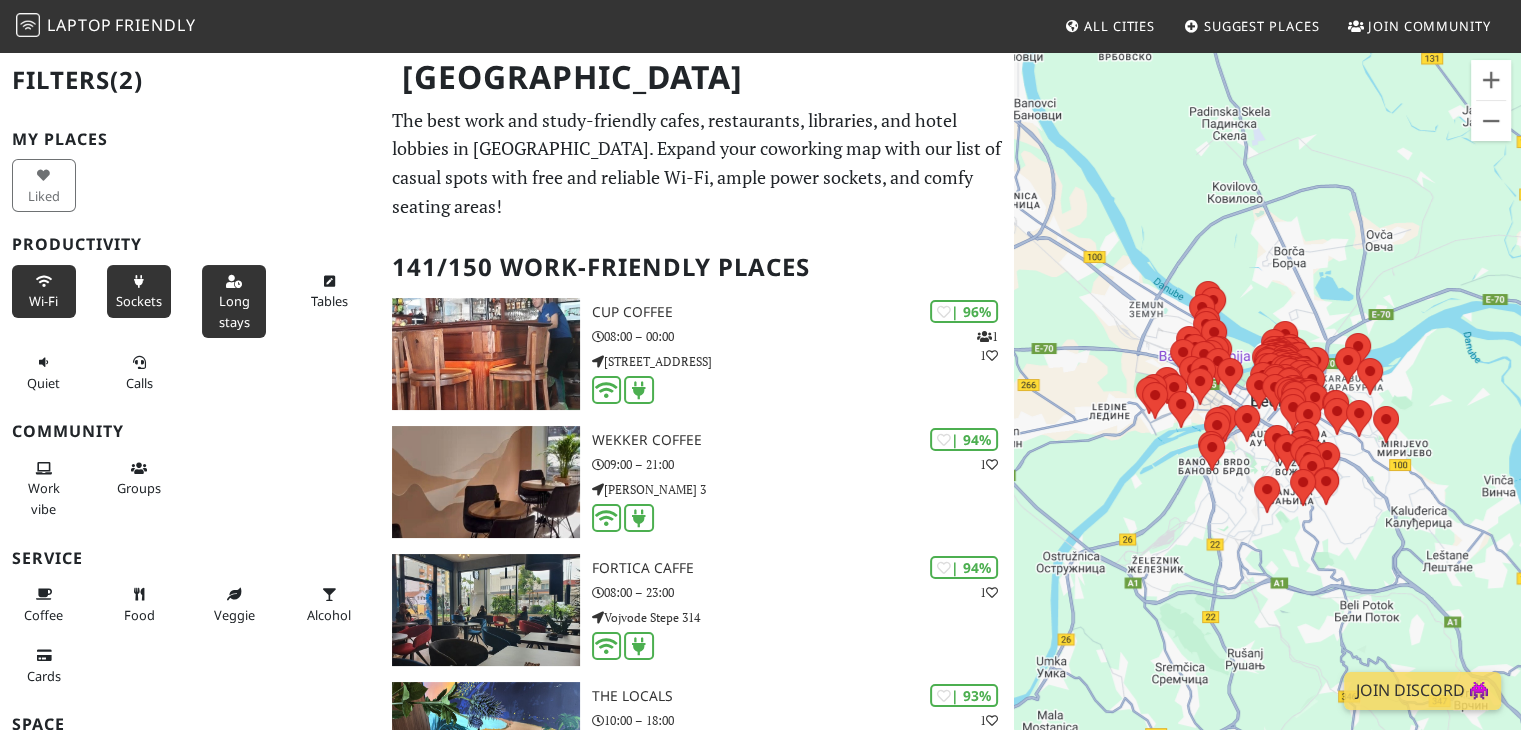 click on "Long stays" at bounding box center [234, 301] 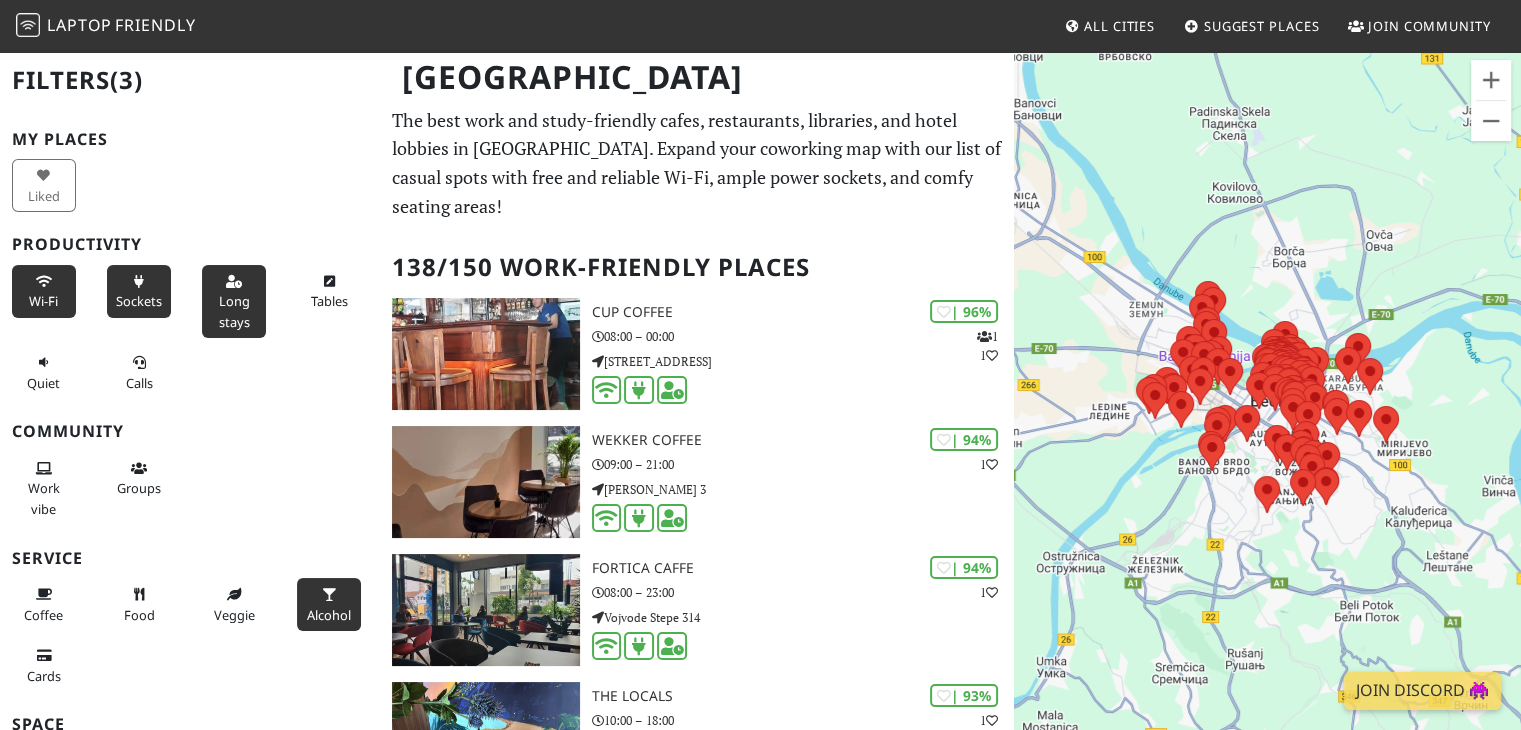 click at bounding box center [329, 595] 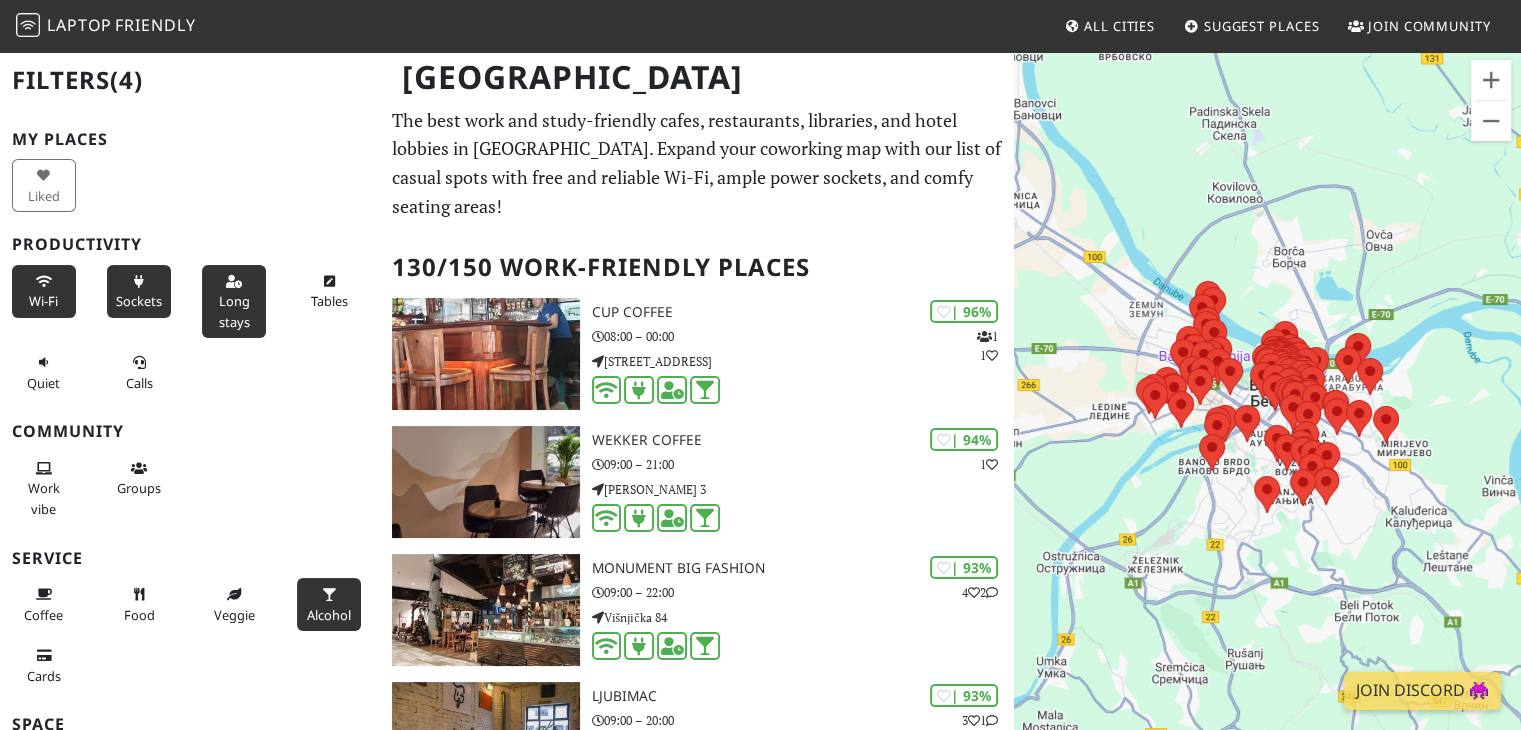 click at bounding box center [329, 595] 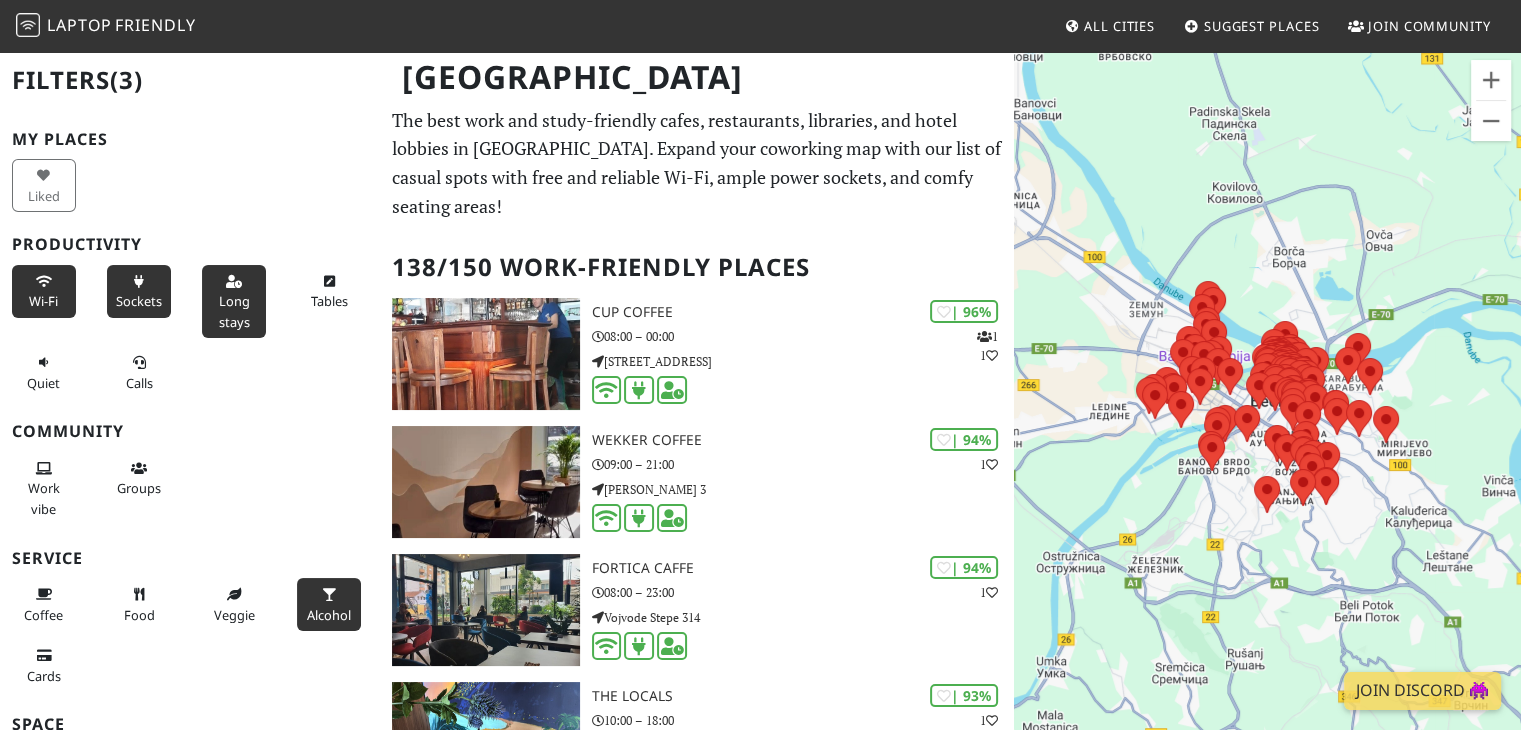 click at bounding box center [329, 595] 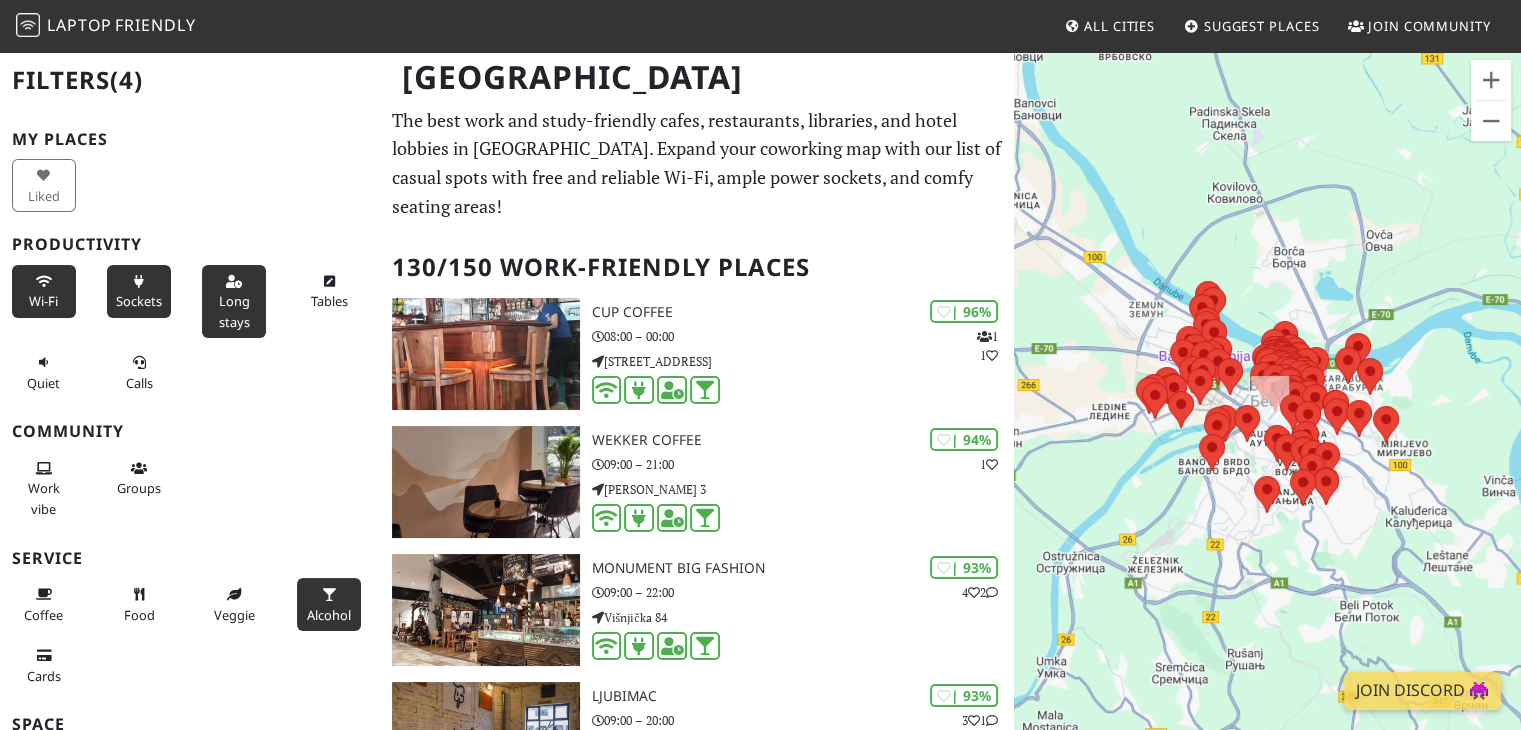 click on "To navigate, press the arrow keys." at bounding box center (1267, 415) 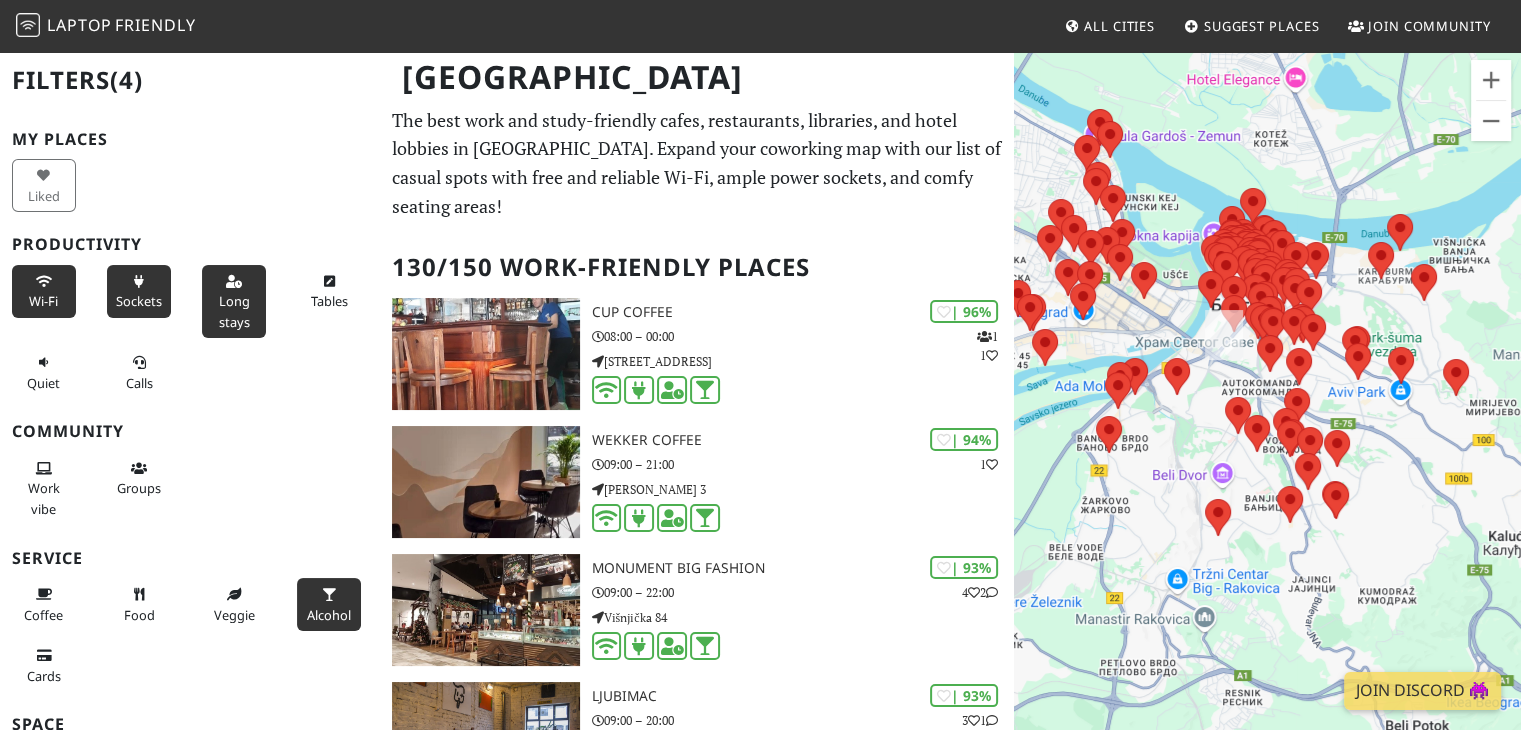 click on "To navigate, press the arrow keys." at bounding box center [1267, 415] 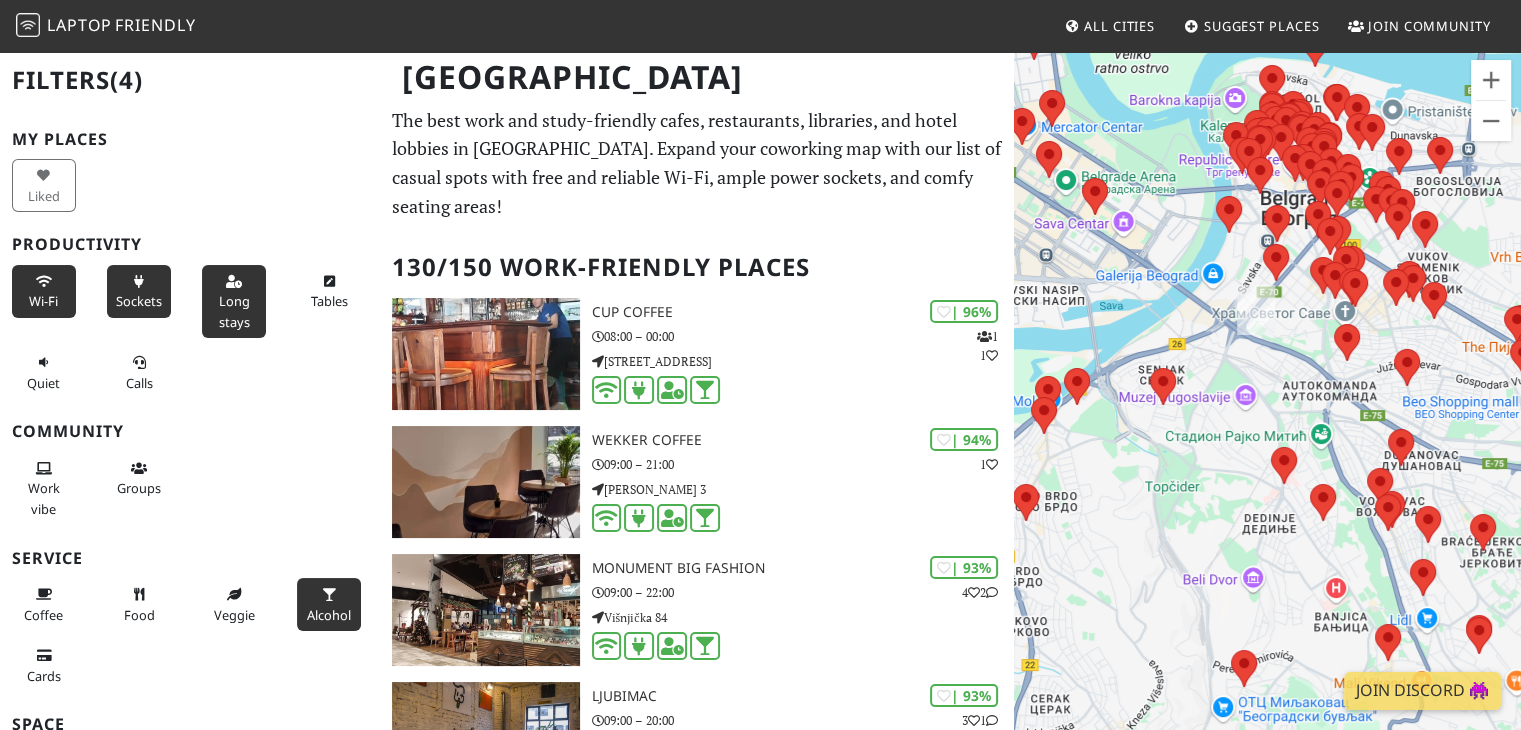click on "To navigate, press the arrow keys." at bounding box center (1267, 415) 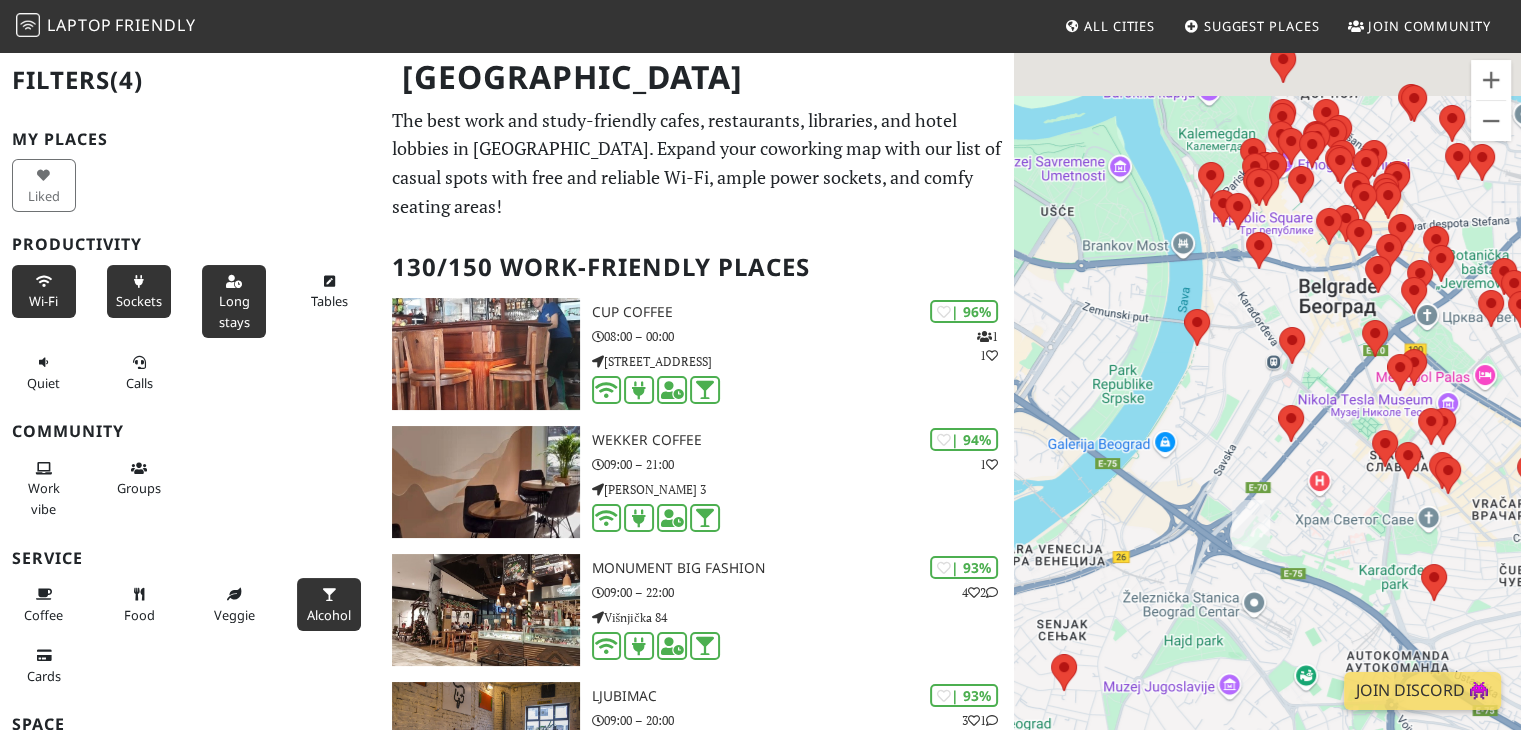 drag, startPoint x: 1244, startPoint y: 174, endPoint x: 1227, endPoint y: 309, distance: 136.06616 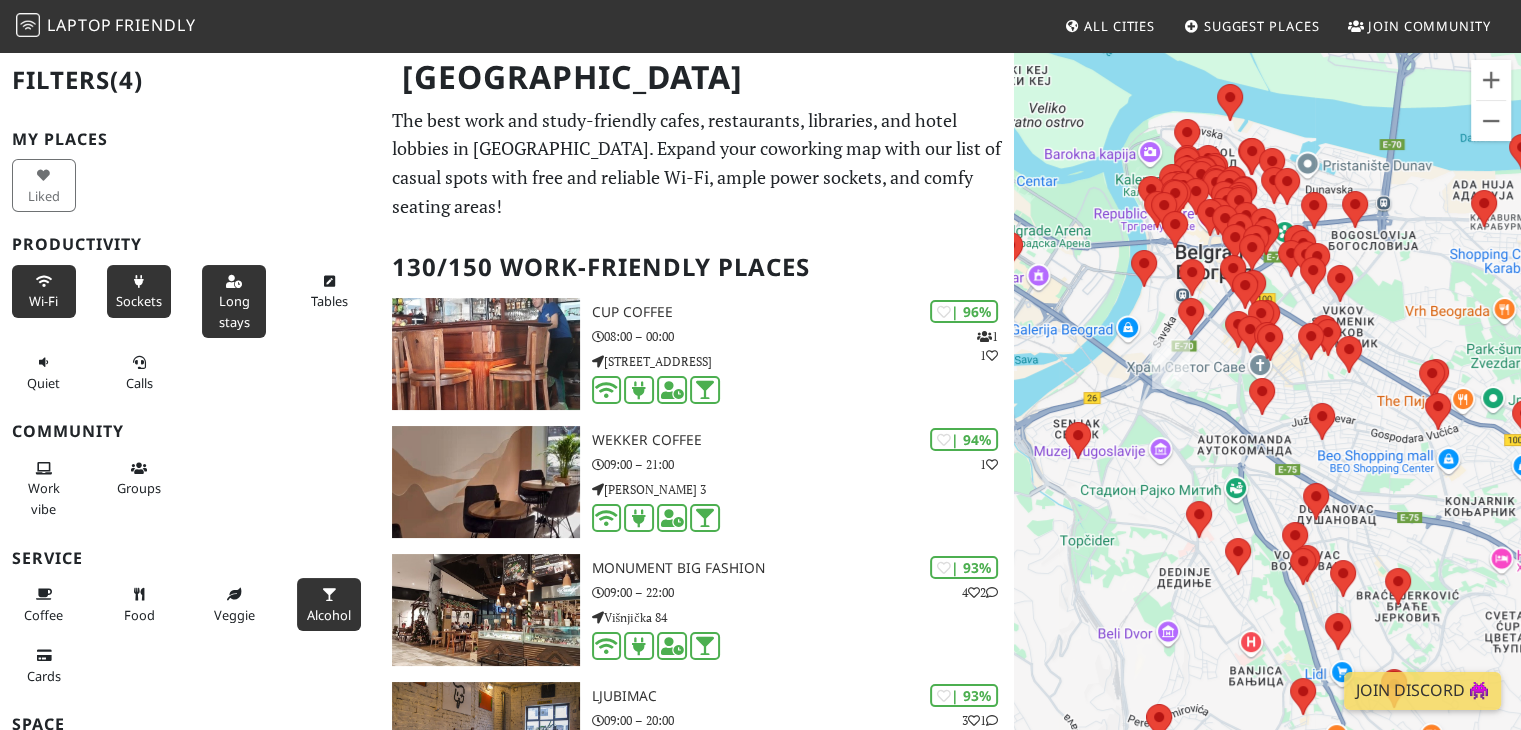 drag, startPoint x: 1152, startPoint y: 282, endPoint x: 1222, endPoint y: 413, distance: 148.52946 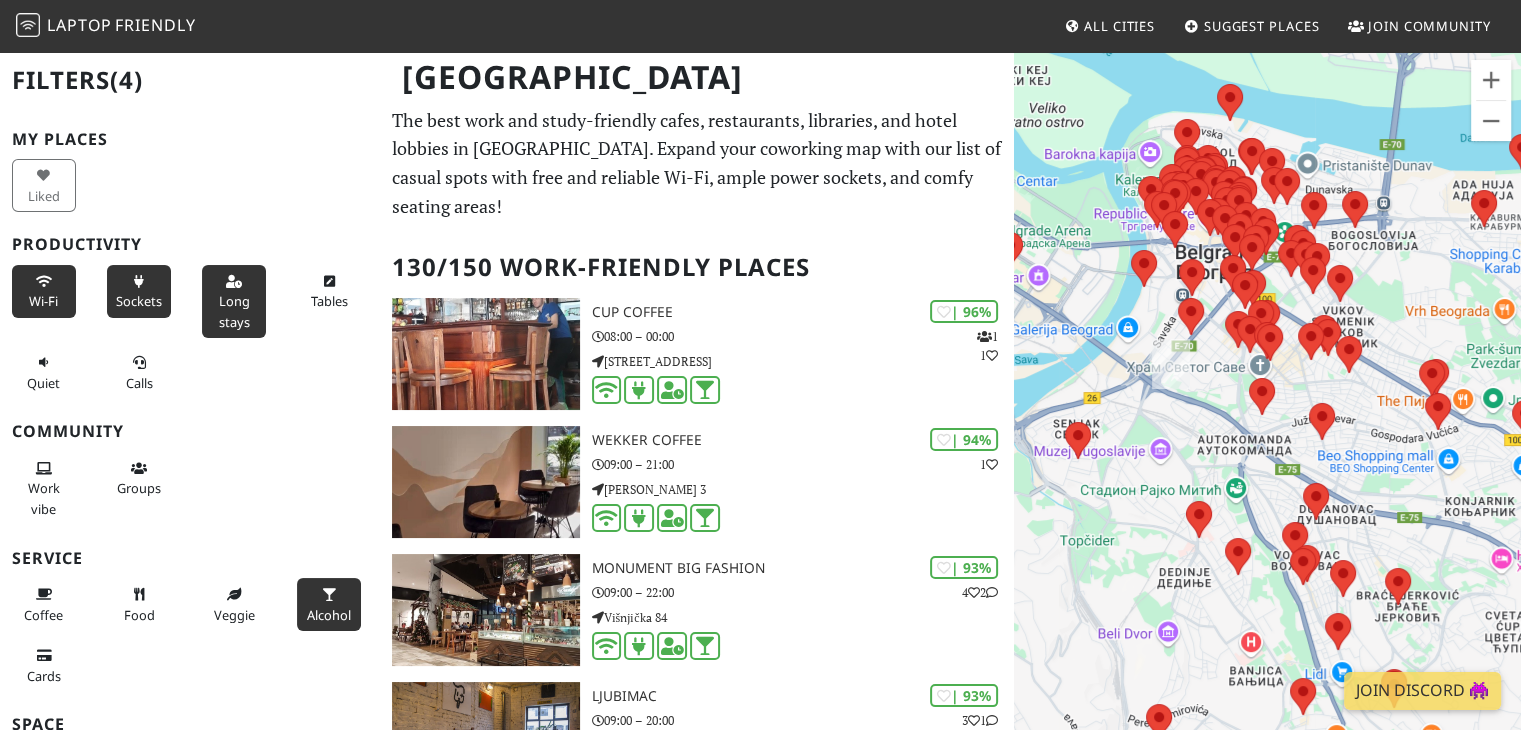 click at bounding box center [329, 595] 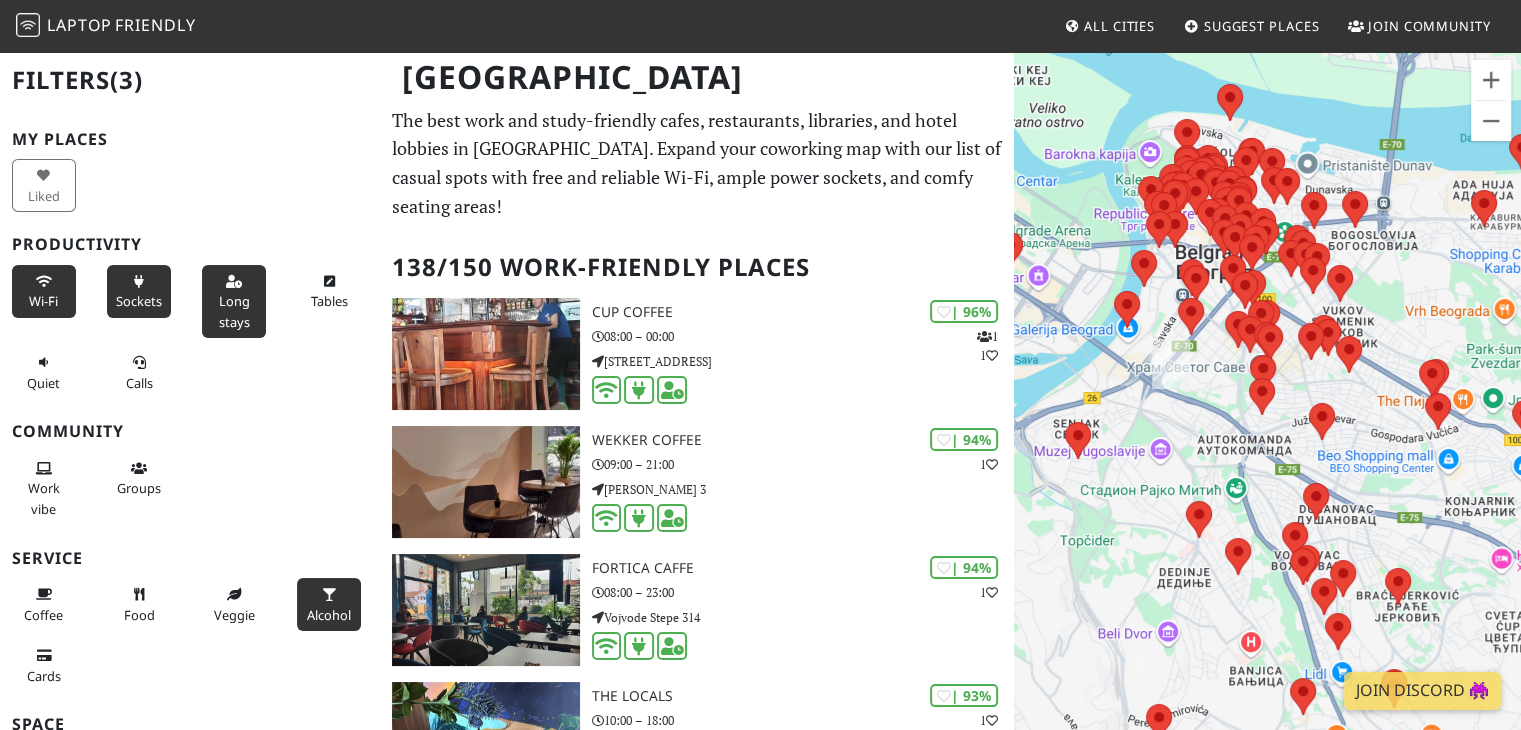 click at bounding box center [329, 595] 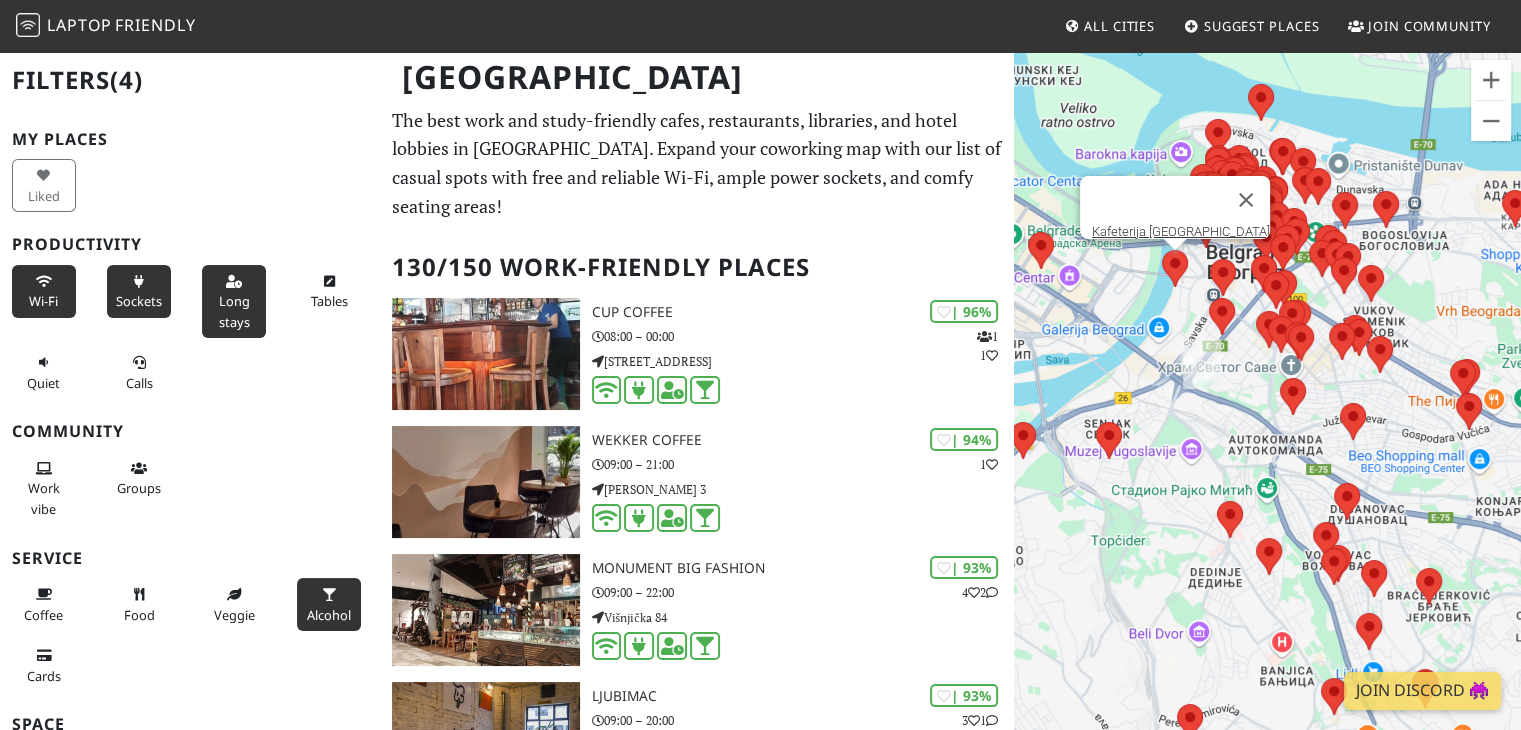 click at bounding box center [1162, 250] 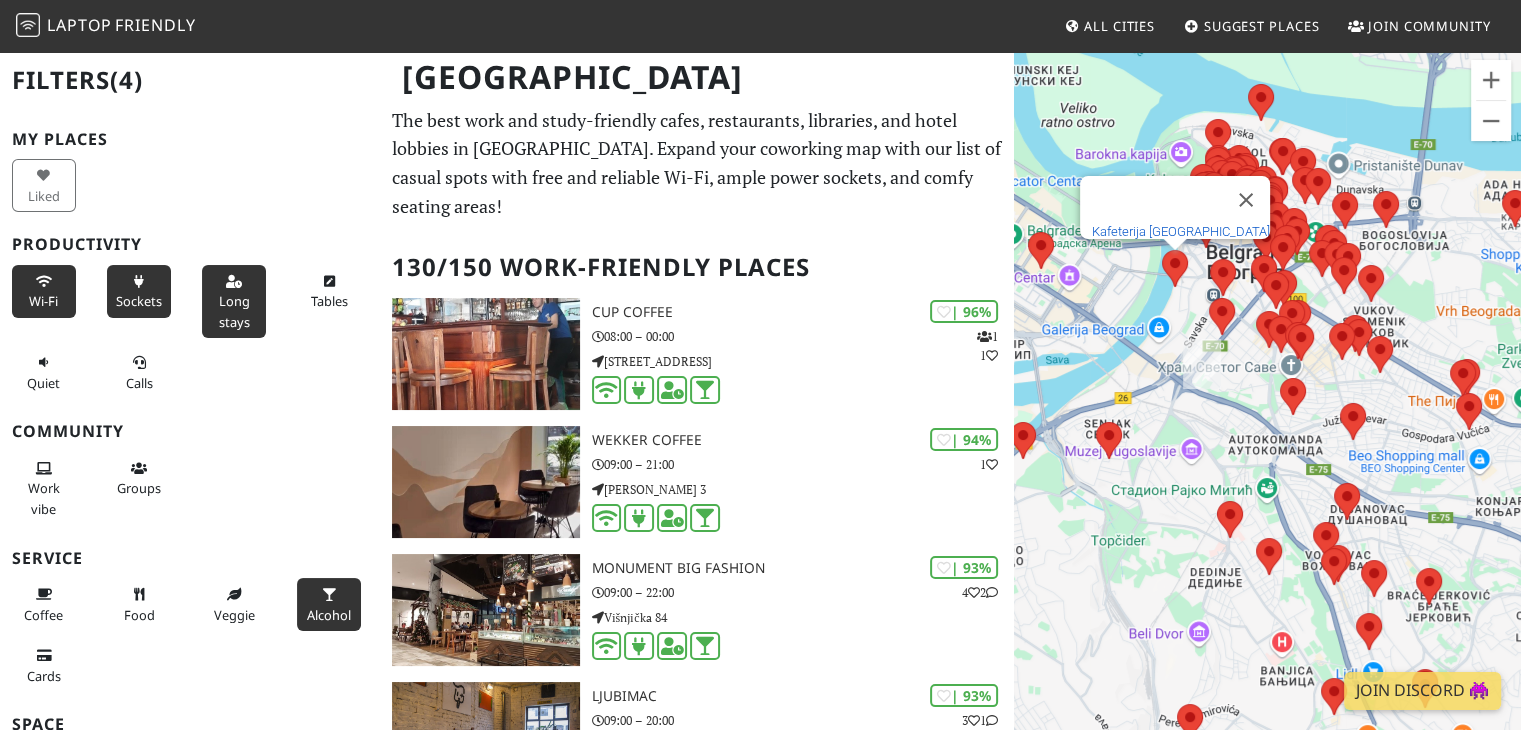 click on "Kafeterija Belgrade Waterfront" at bounding box center [1181, 231] 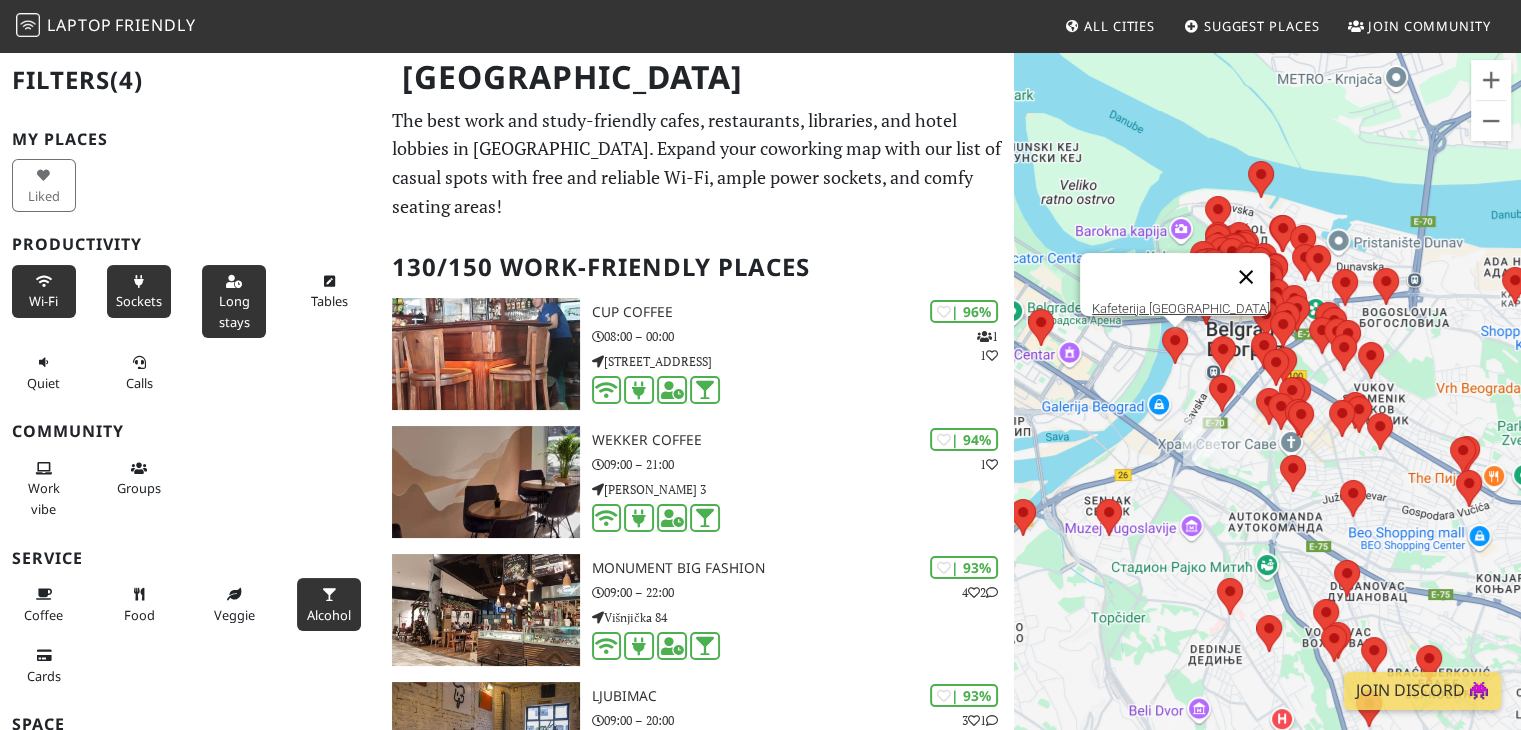 click at bounding box center (1246, 277) 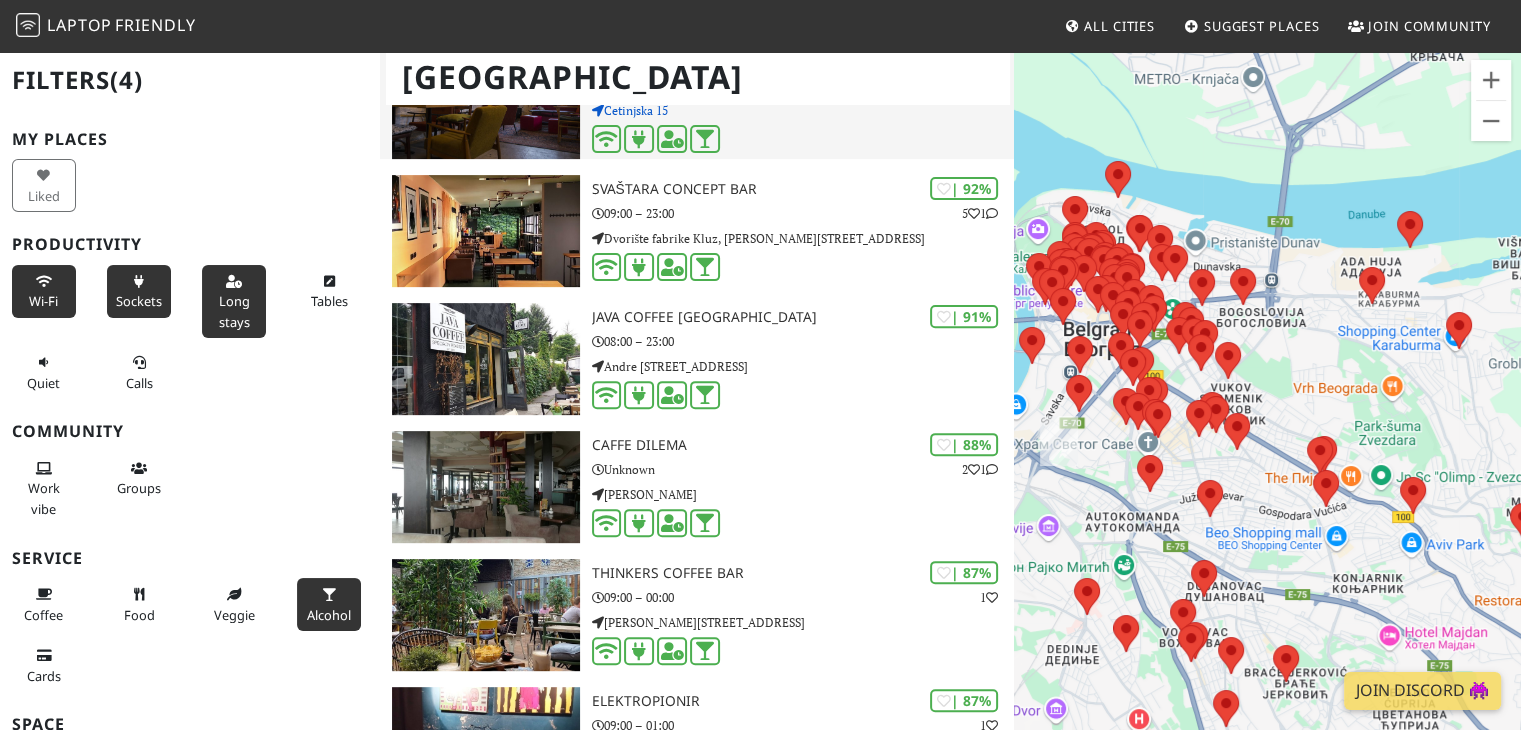scroll, scrollTop: 640, scrollLeft: 0, axis: vertical 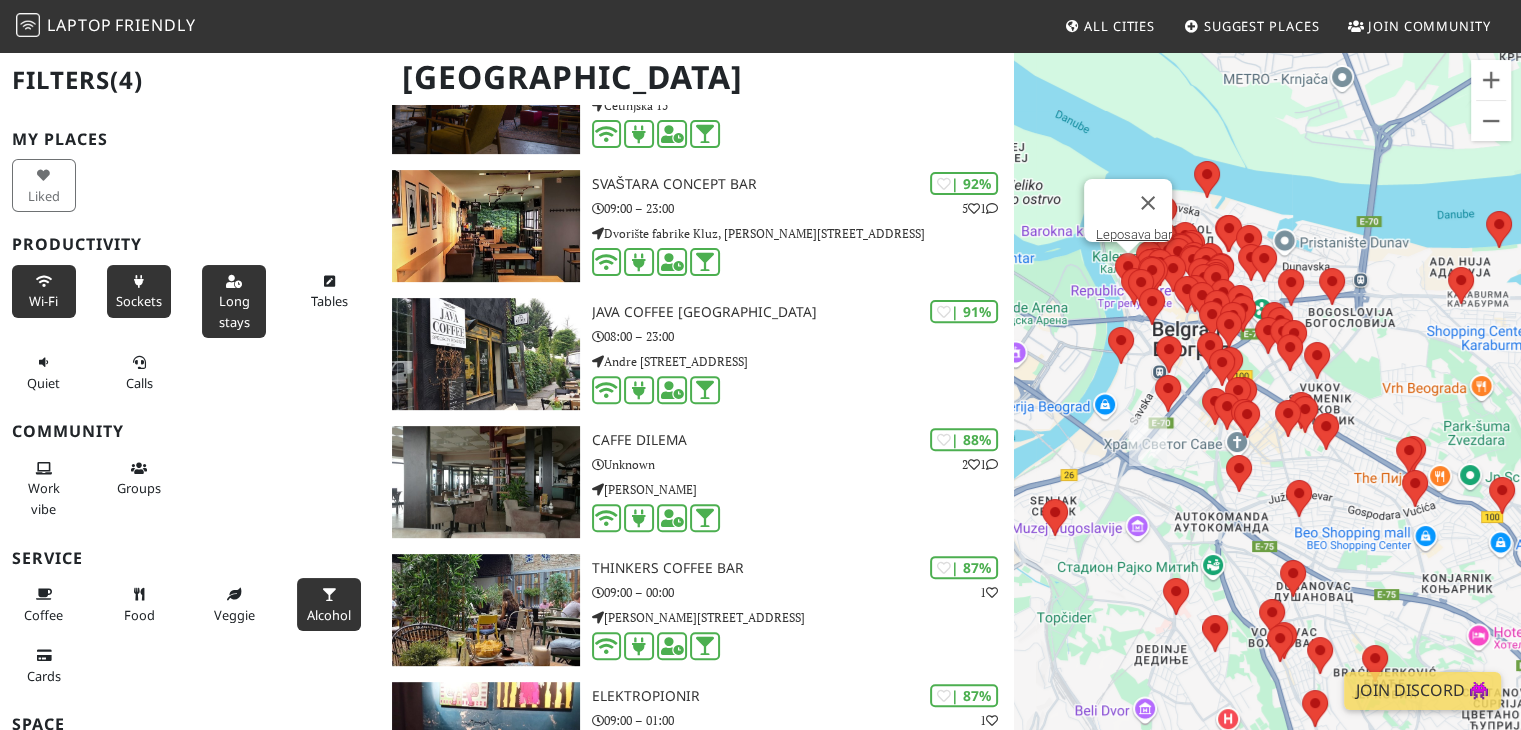 click at bounding box center (1115, 253) 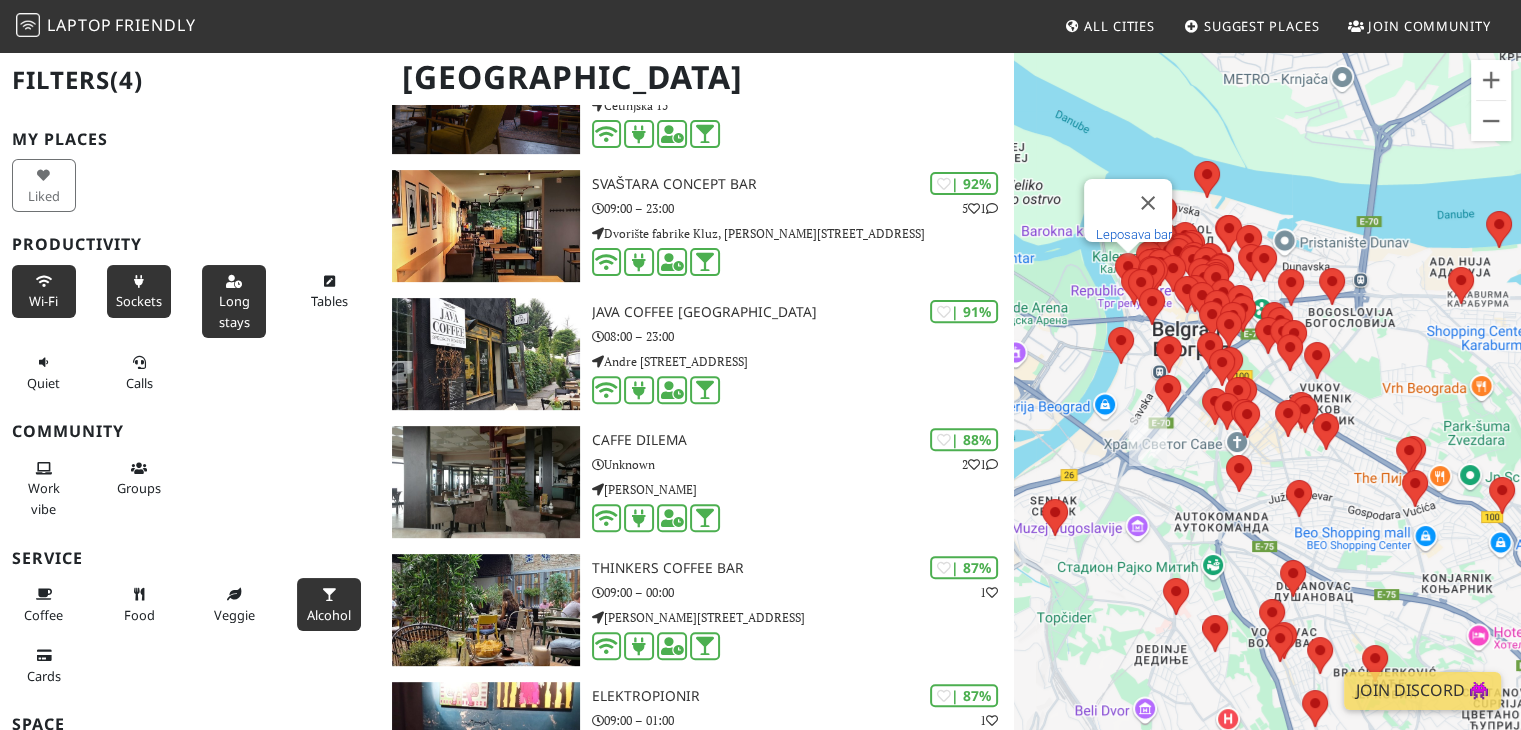 click on "Leposava bar" at bounding box center [1134, 234] 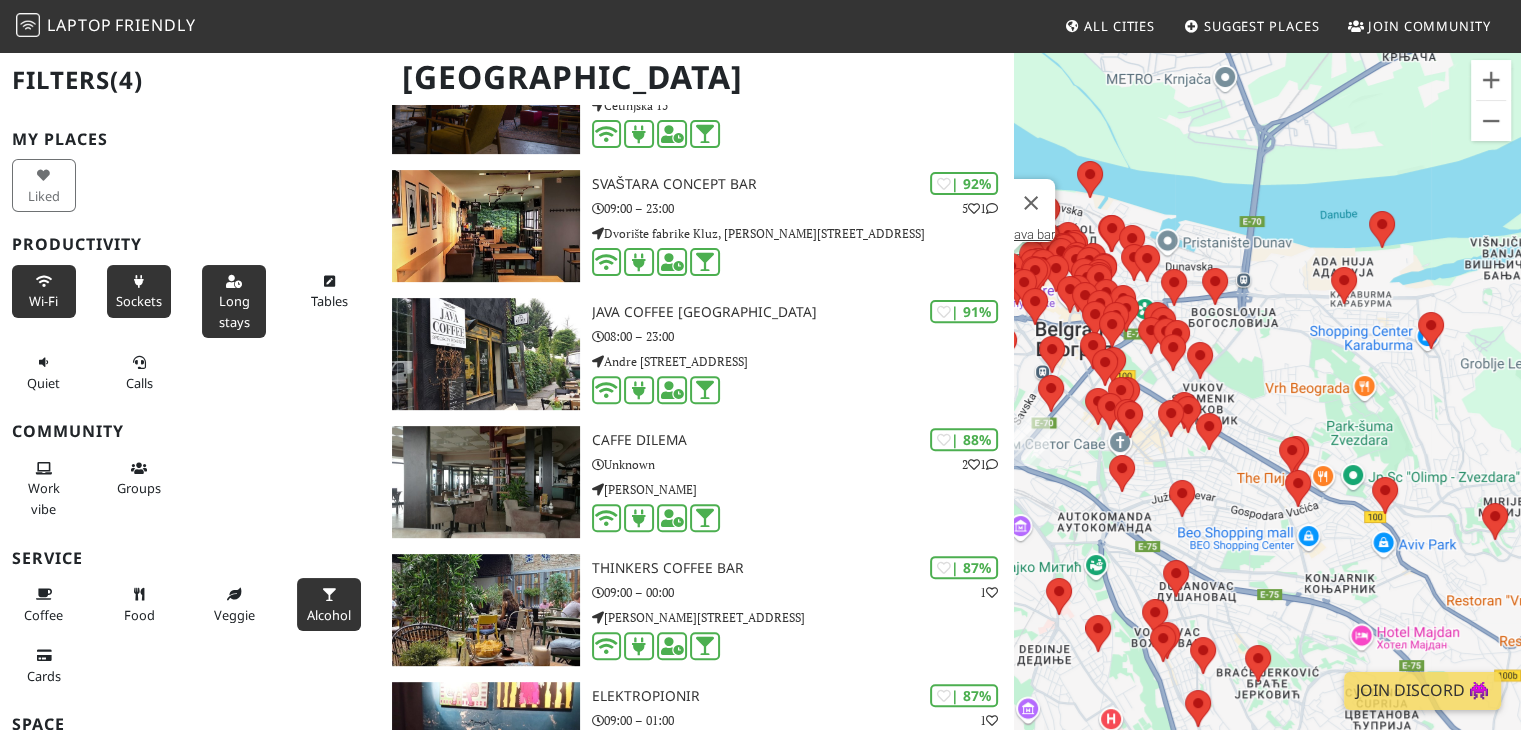 click on "To navigate, press the arrow keys. Leposava bar" at bounding box center [1267, 415] 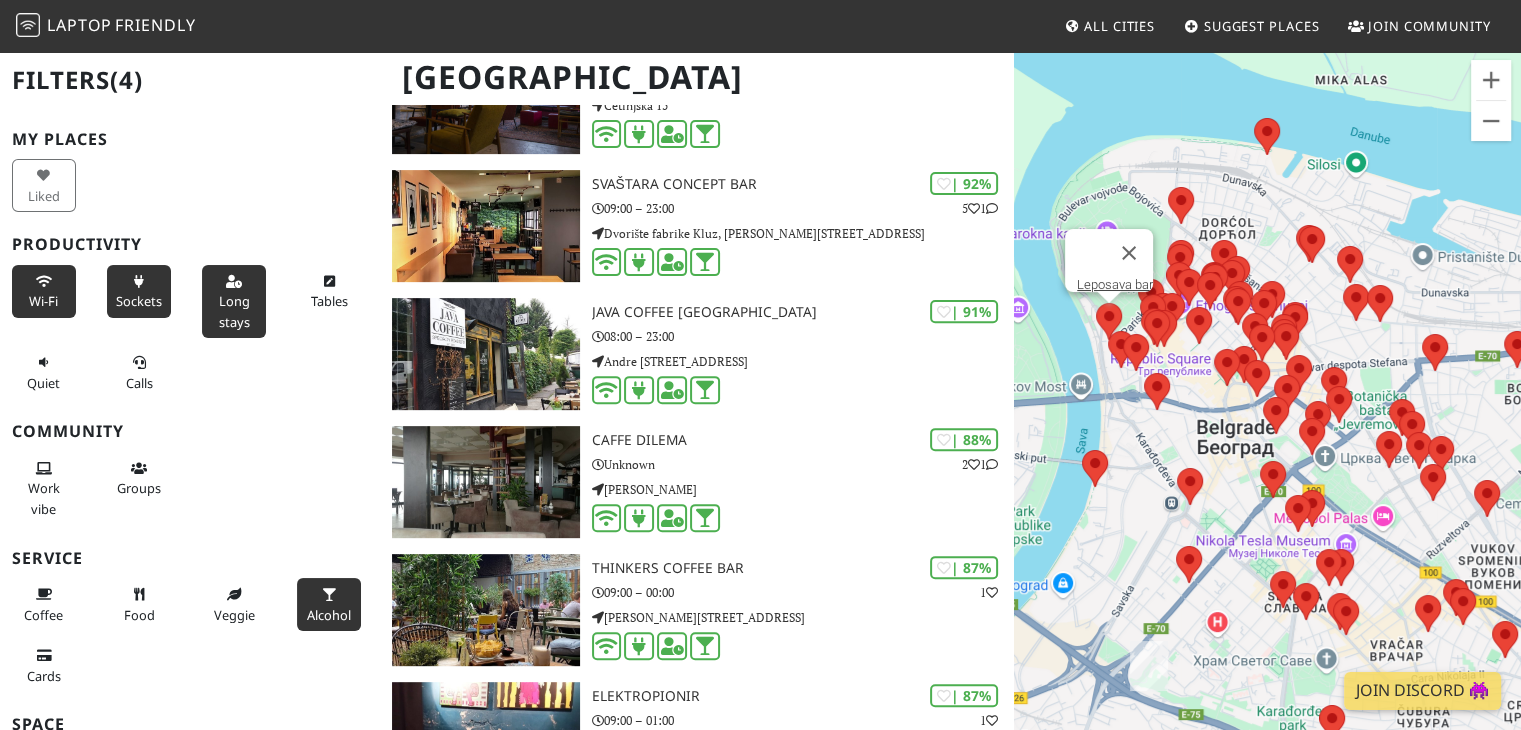 drag, startPoint x: 1228, startPoint y: 212, endPoint x: 1514, endPoint y: 173, distance: 288.64685 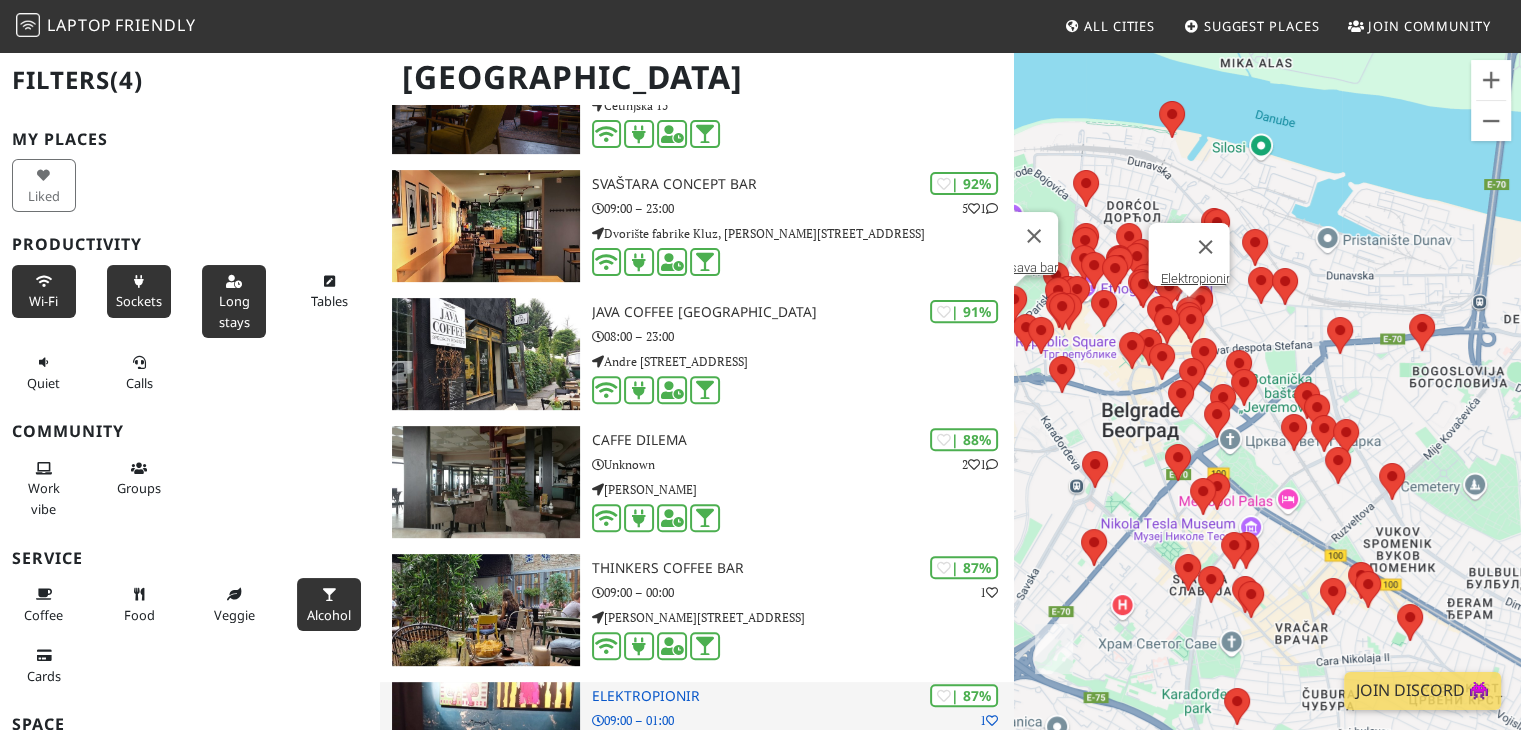 click on "09:00 – 01:00" at bounding box center (803, 720) 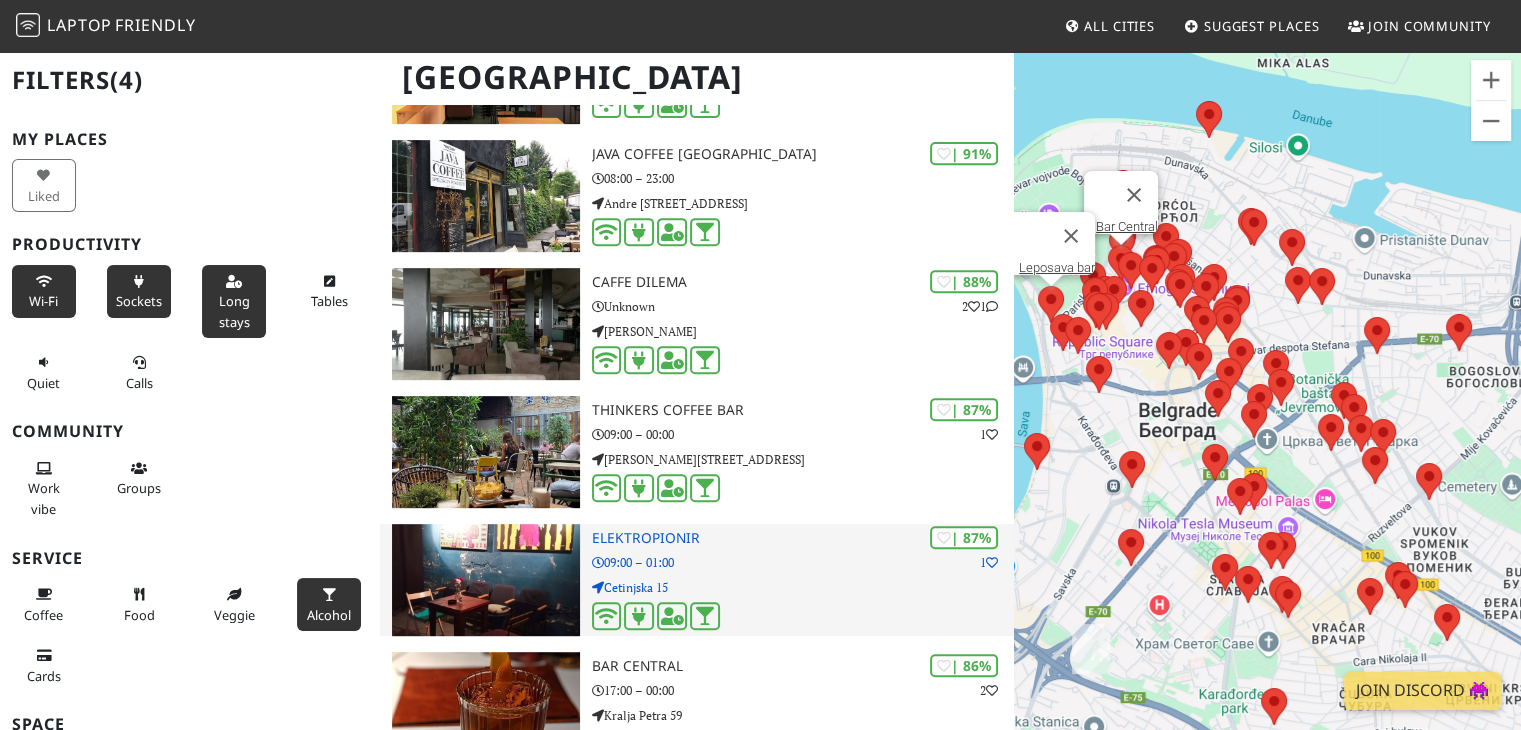 scroll, scrollTop: 800, scrollLeft: 0, axis: vertical 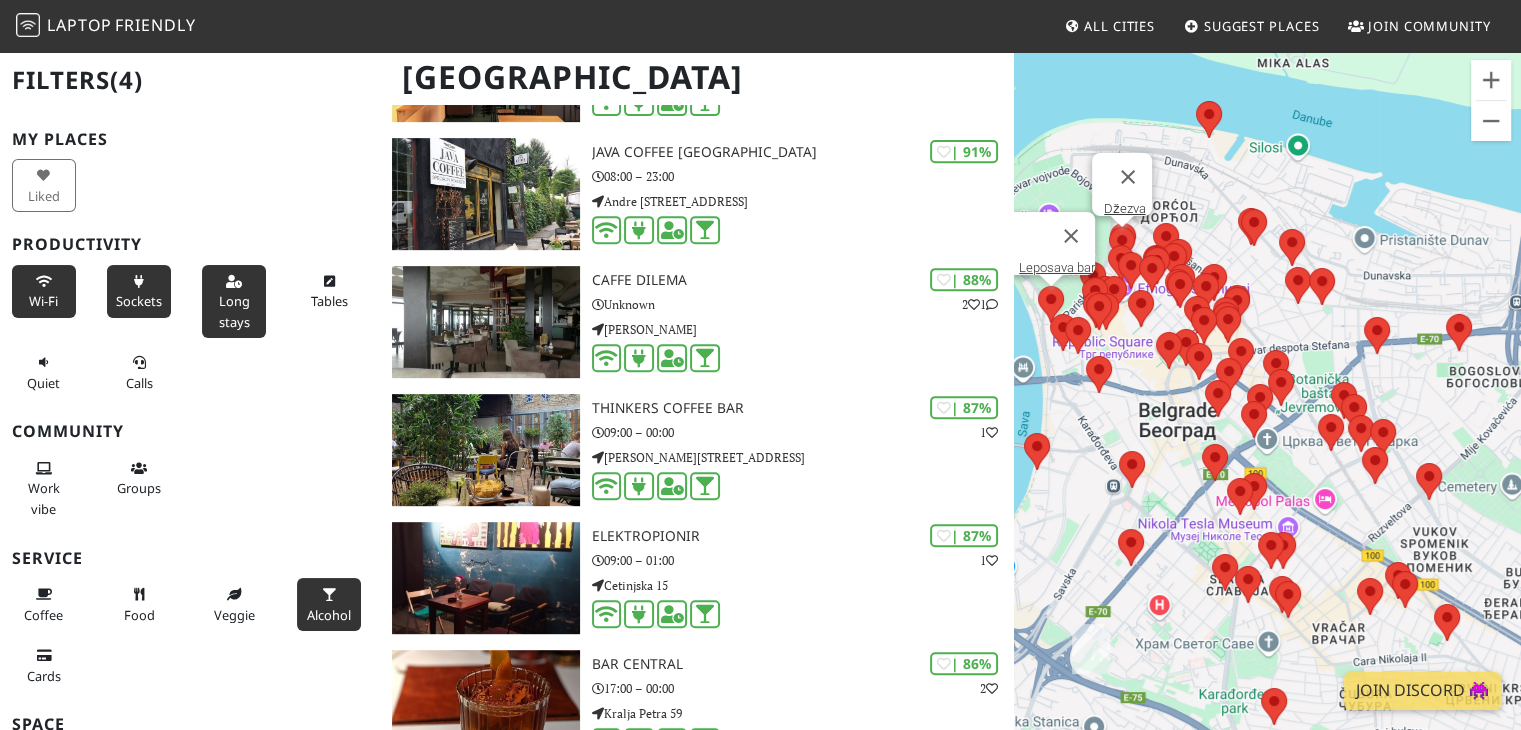 click at bounding box center [1109, 227] 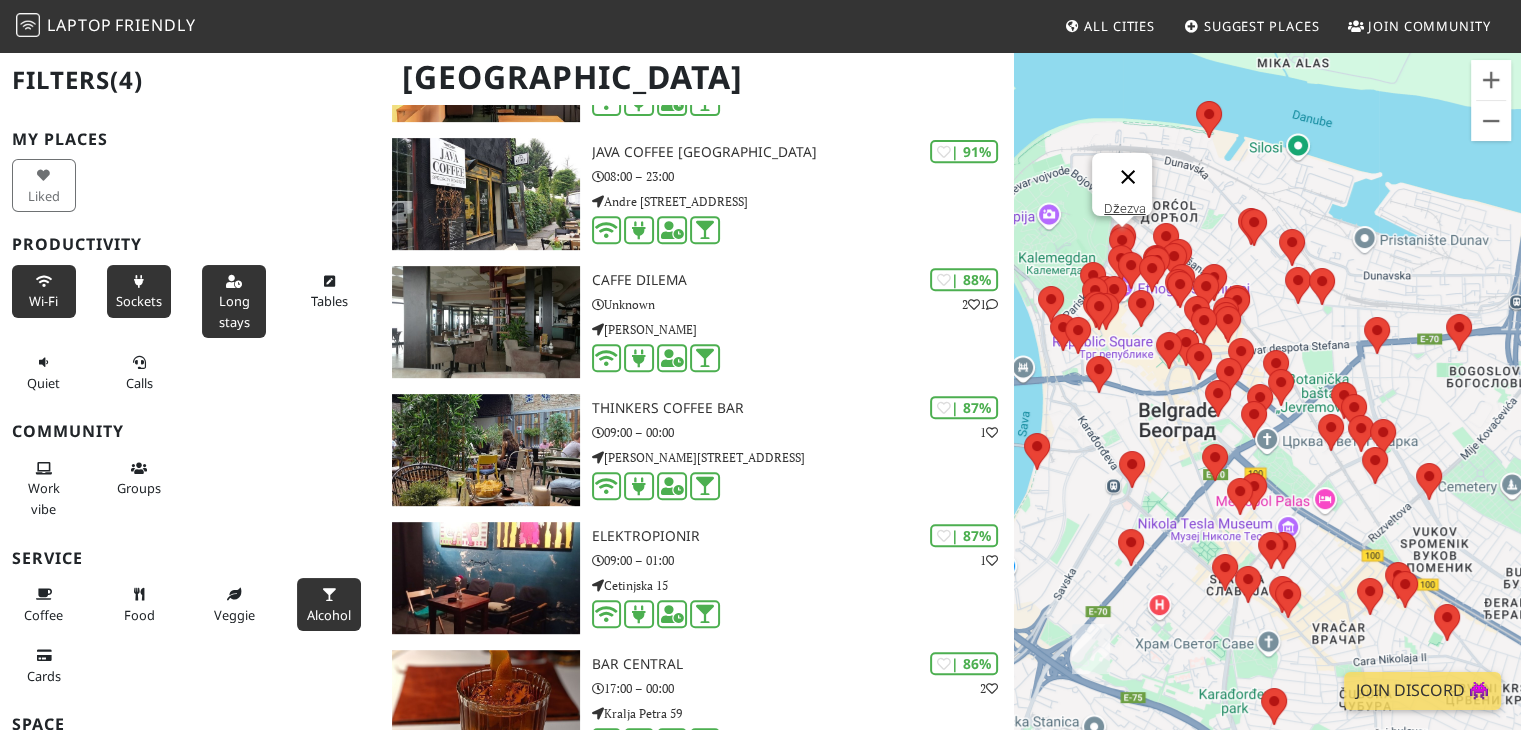 click at bounding box center (1128, 177) 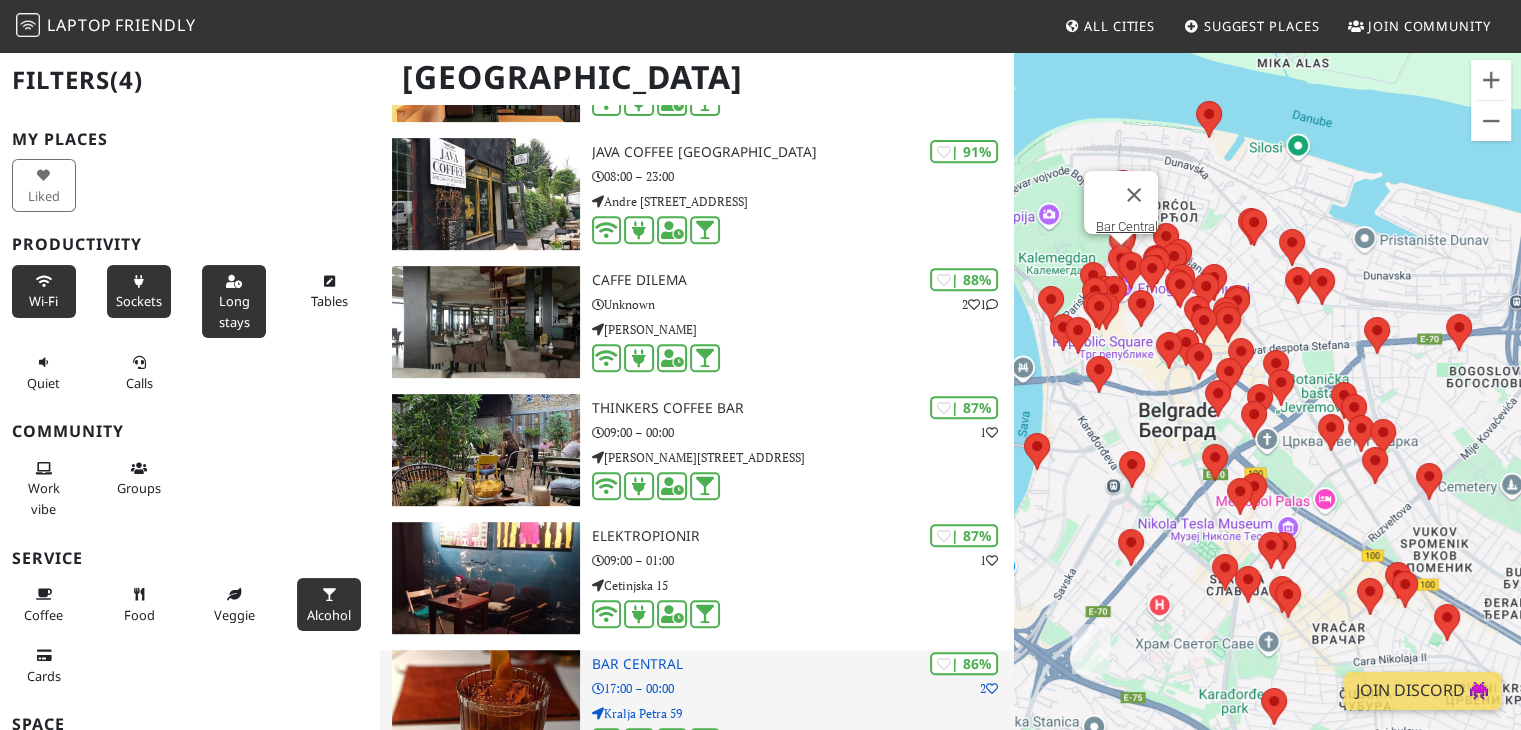click on "17:00 – 00:00" at bounding box center (803, 688) 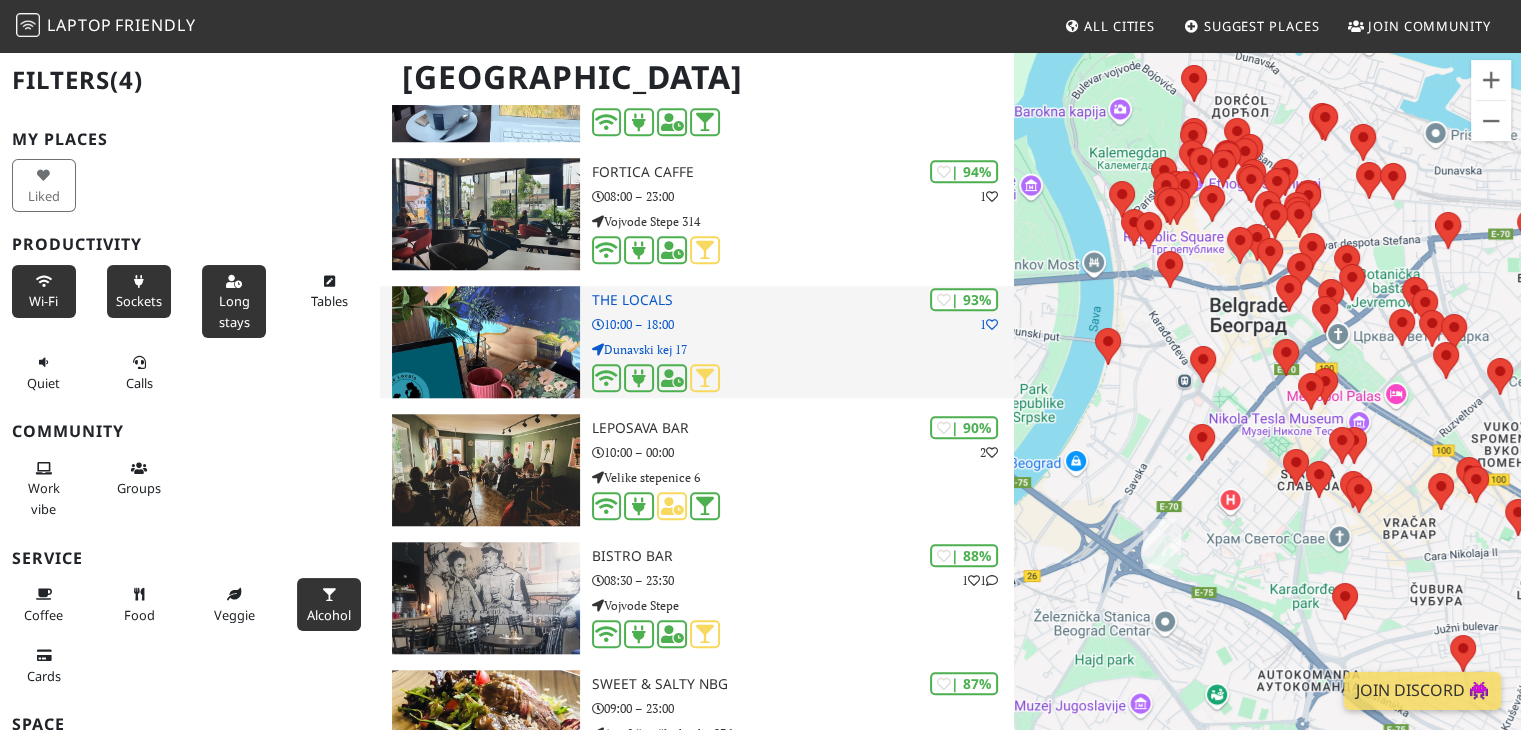 scroll, scrollTop: 1680, scrollLeft: 0, axis: vertical 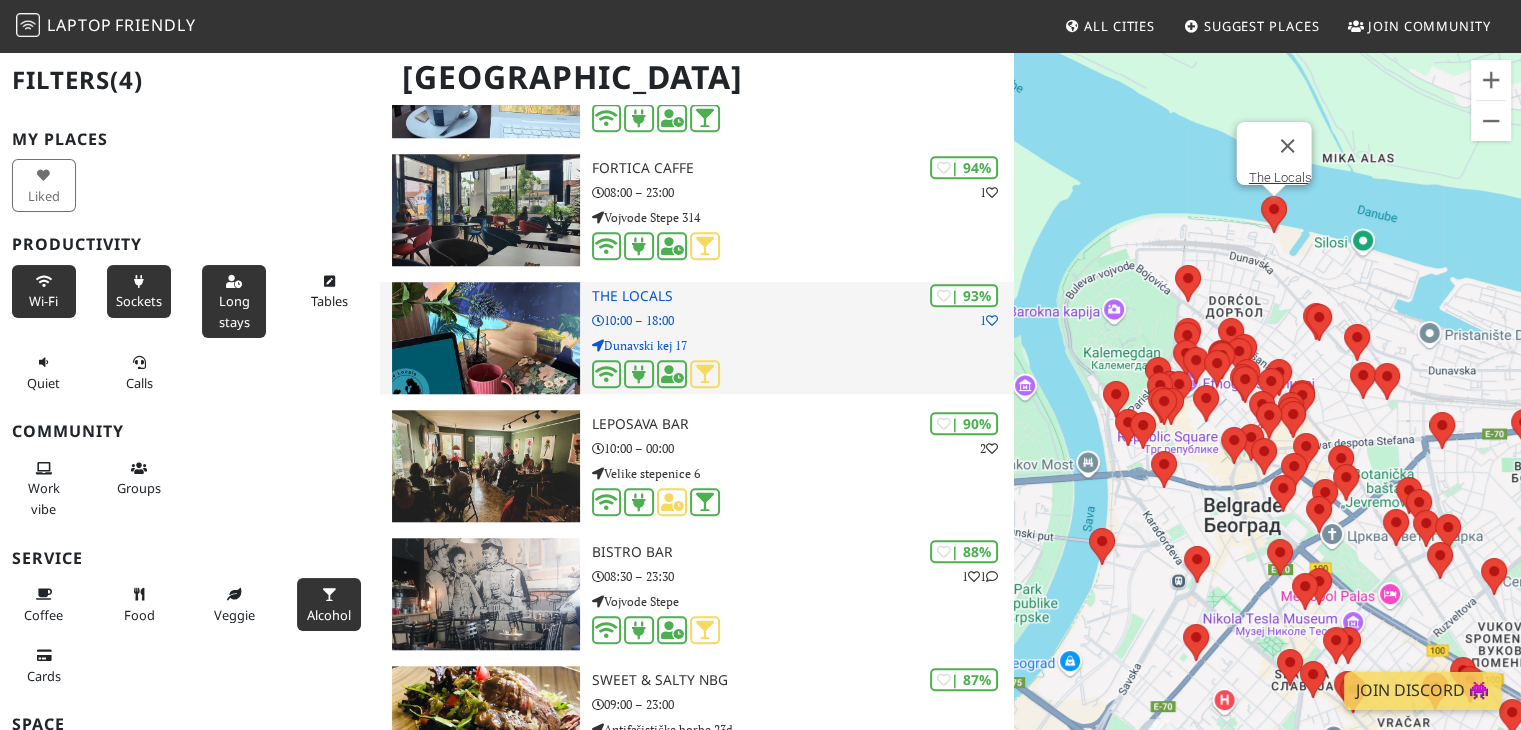 click on "Dunavski kej 17" at bounding box center [803, 345] 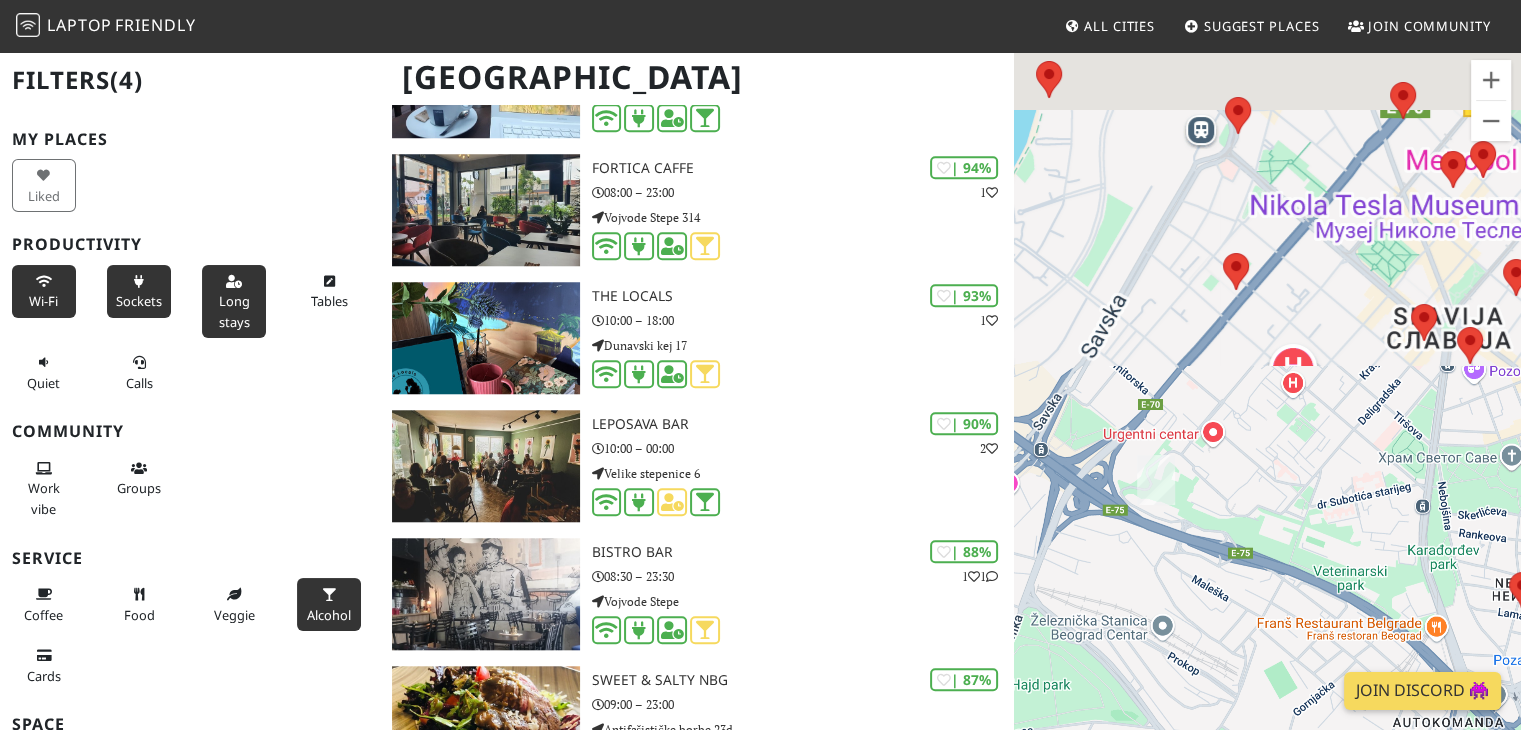 drag, startPoint x: 1236, startPoint y: 281, endPoint x: 1417, endPoint y: 682, distance: 439.95682 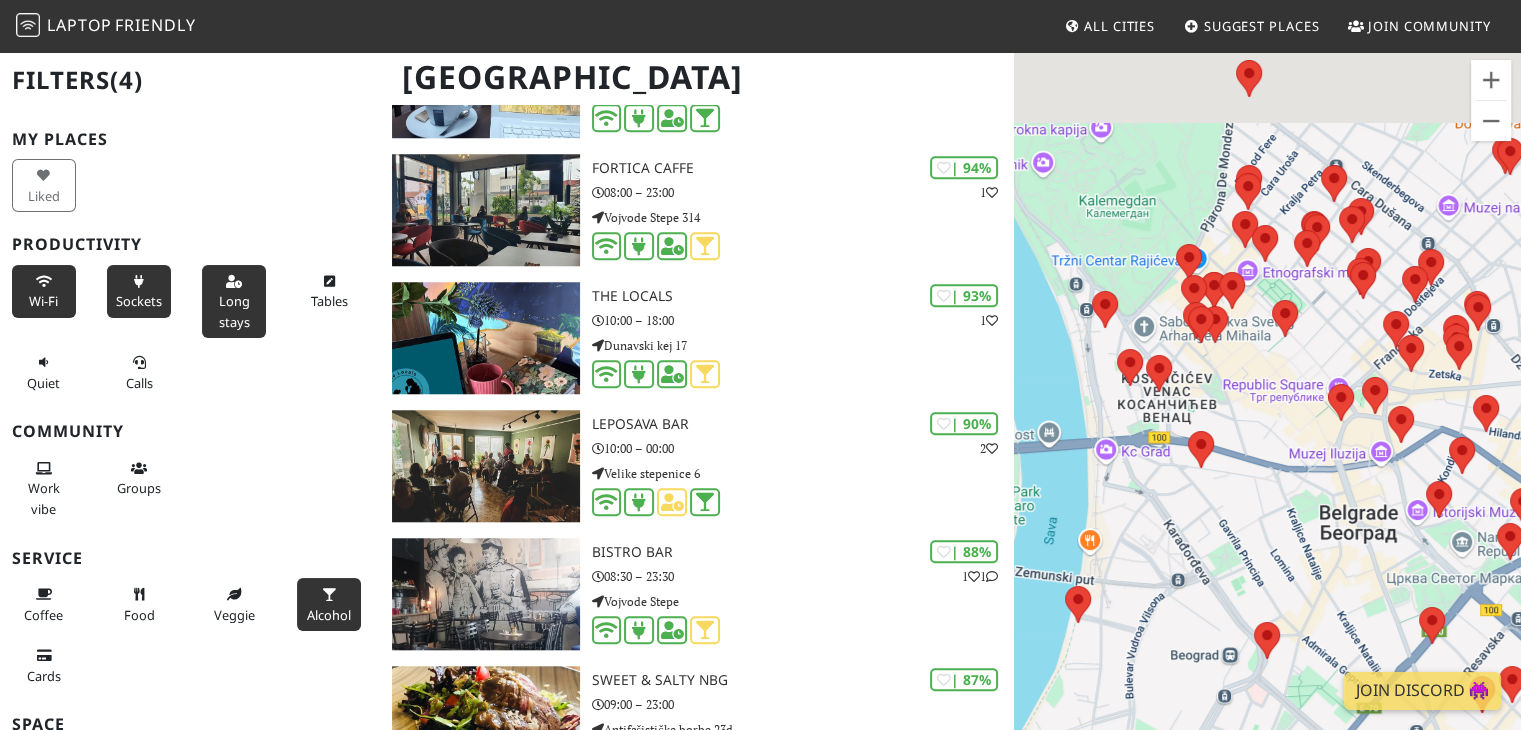 drag, startPoint x: 1255, startPoint y: 180, endPoint x: 1291, endPoint y: 545, distance: 366.77106 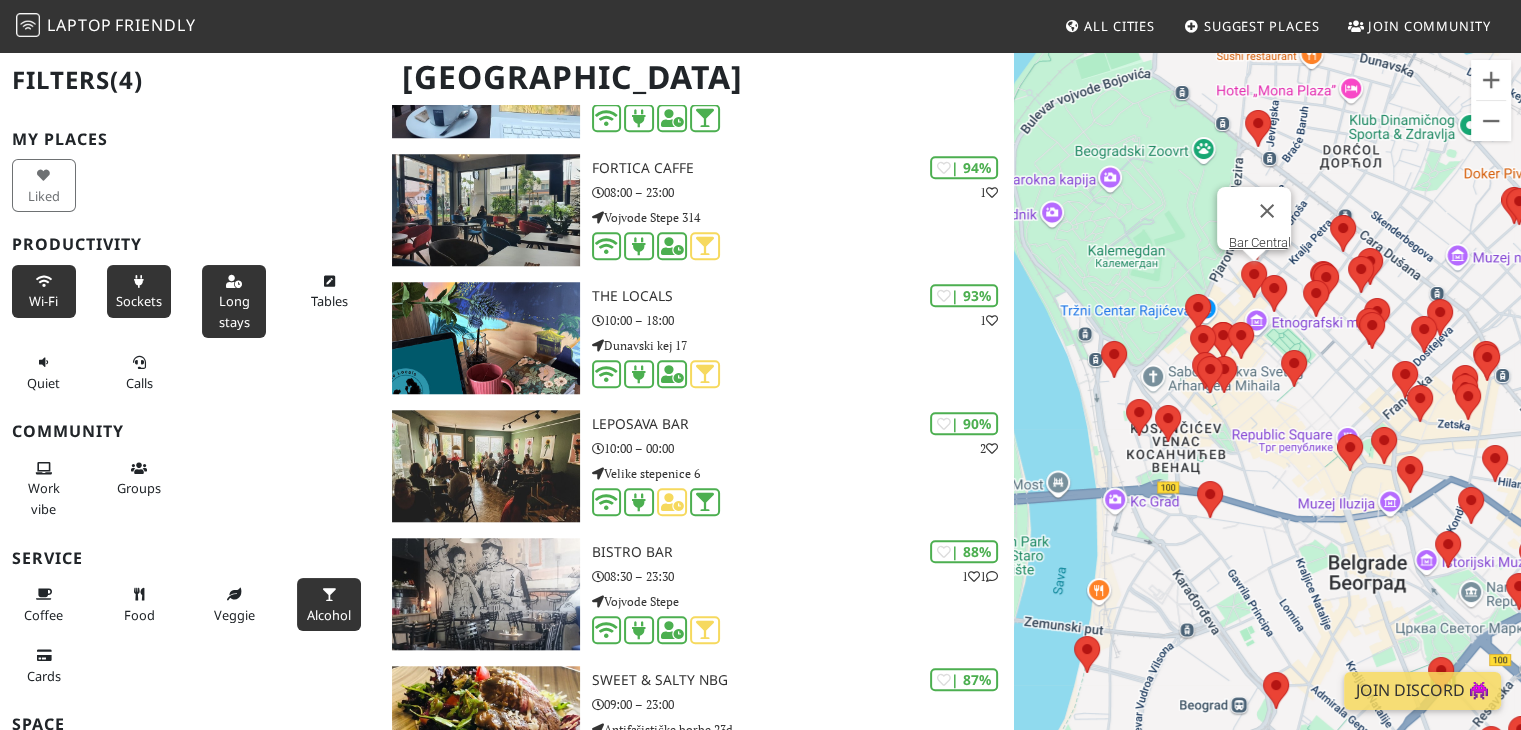 click at bounding box center [1241, 261] 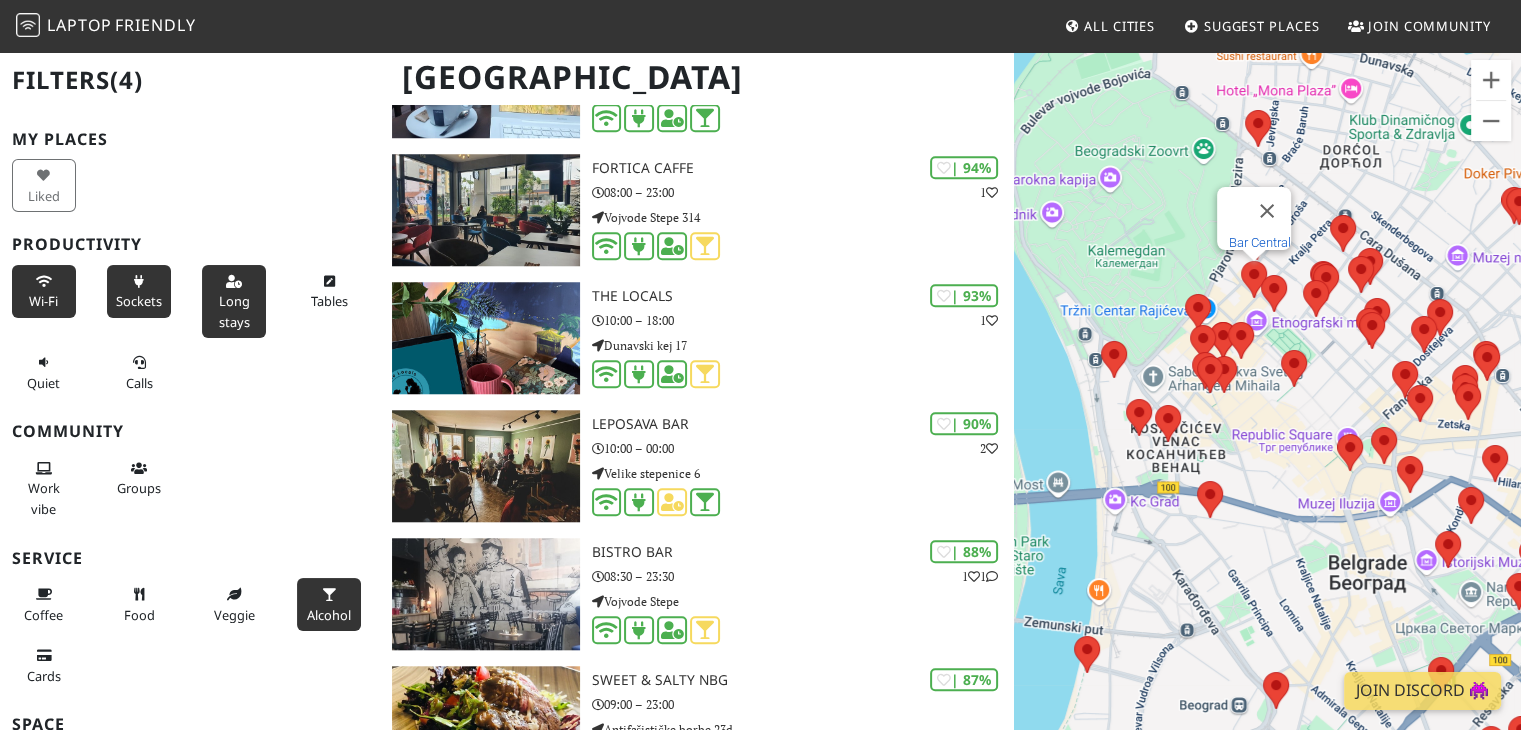 click on "Bar Central" at bounding box center [1260, 242] 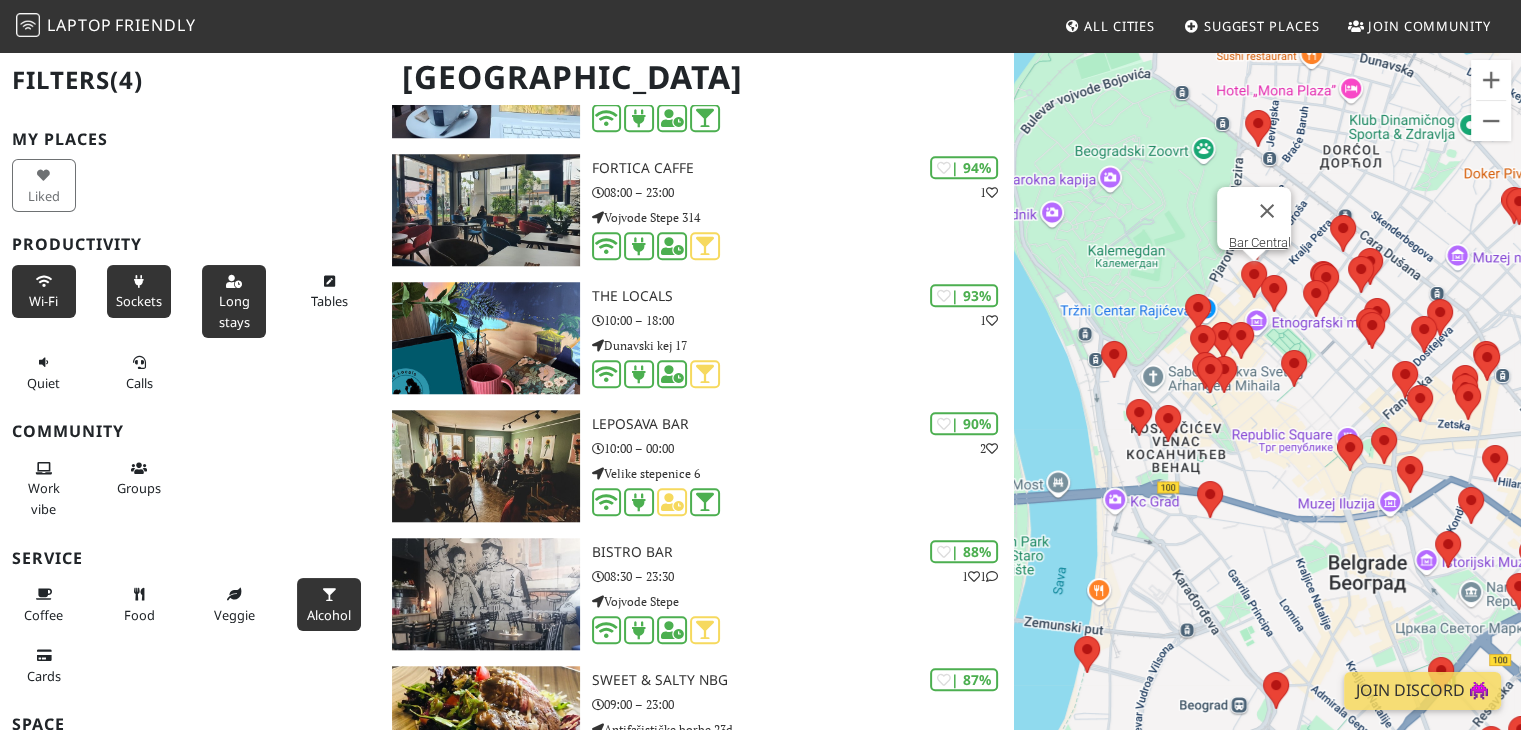 click on "To navigate, press the arrow keys. Bar Central" at bounding box center (1267, 415) 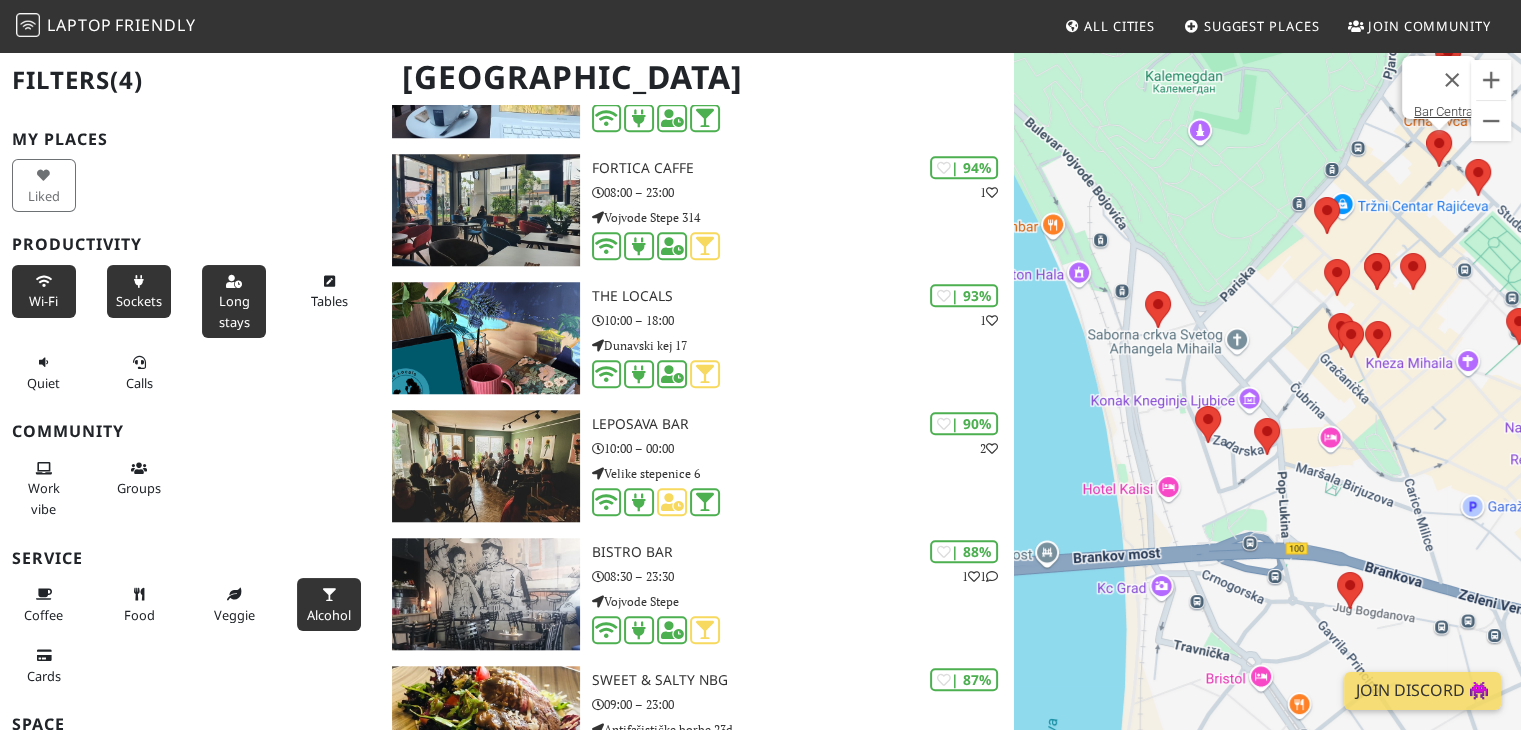 drag, startPoint x: 1144, startPoint y: 365, endPoint x: 1312, endPoint y: 320, distance: 173.9224 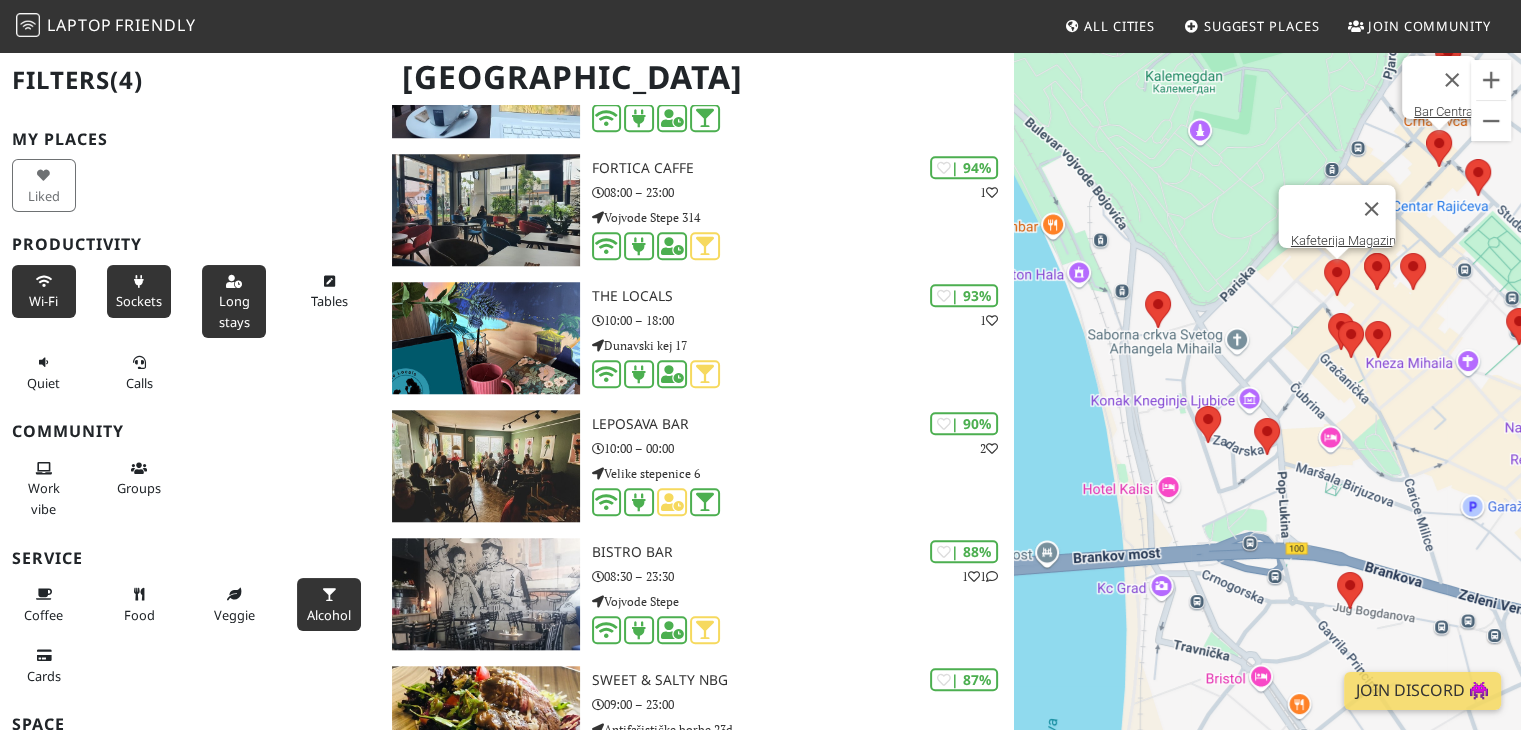 click at bounding box center (1324, 259) 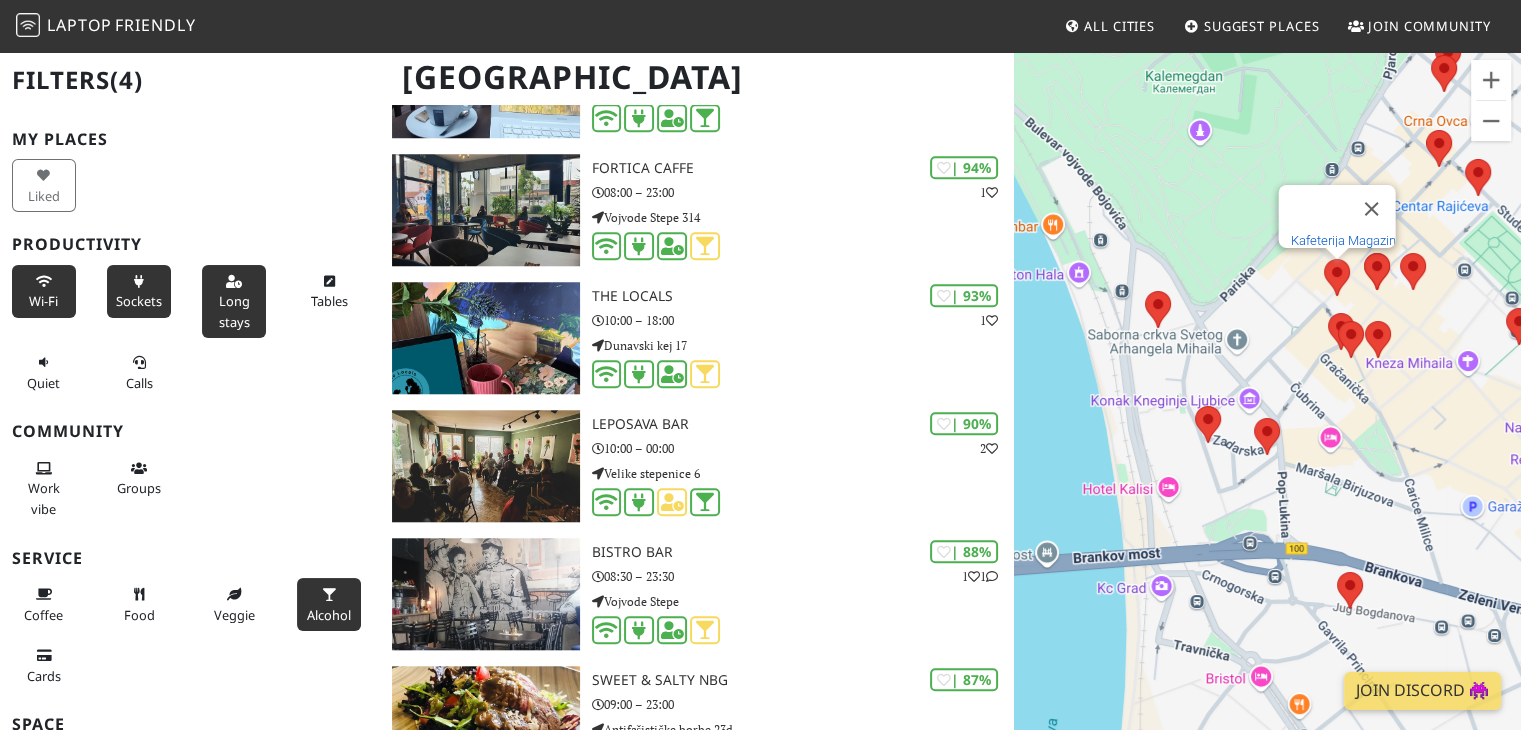 click on "Kafeterija Magazin" at bounding box center (1342, 240) 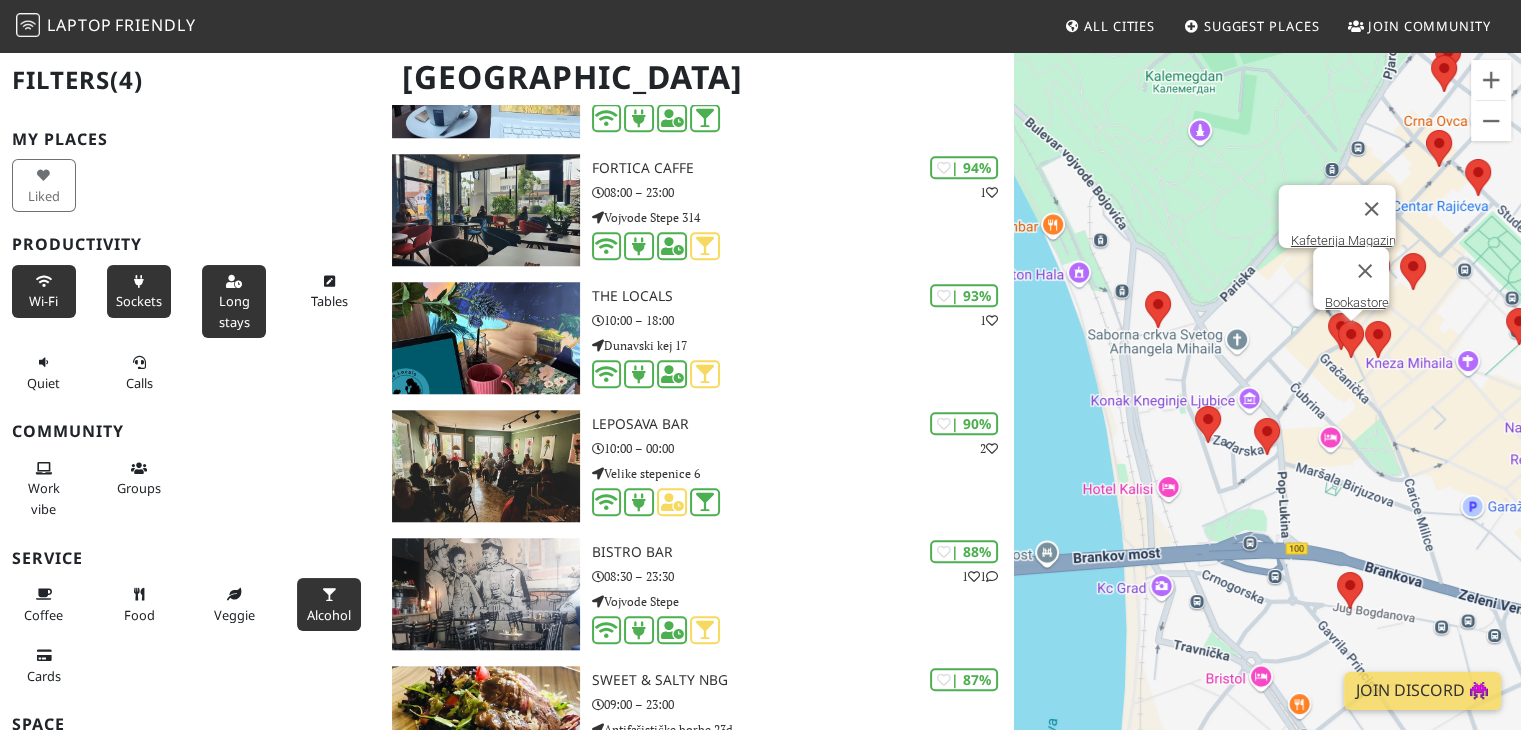 click at bounding box center (1338, 321) 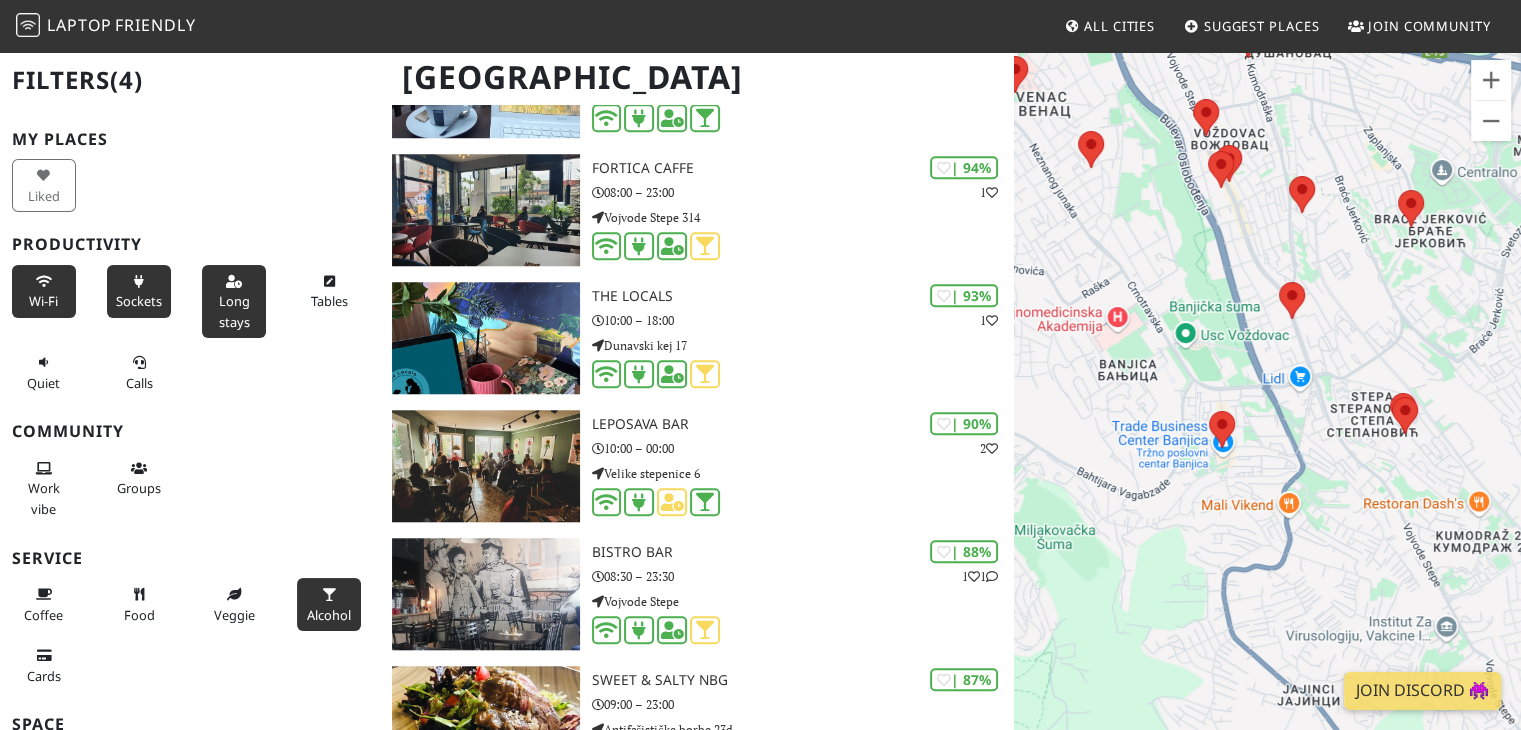 drag, startPoint x: 1264, startPoint y: 177, endPoint x: 1361, endPoint y: 569, distance: 403.82297 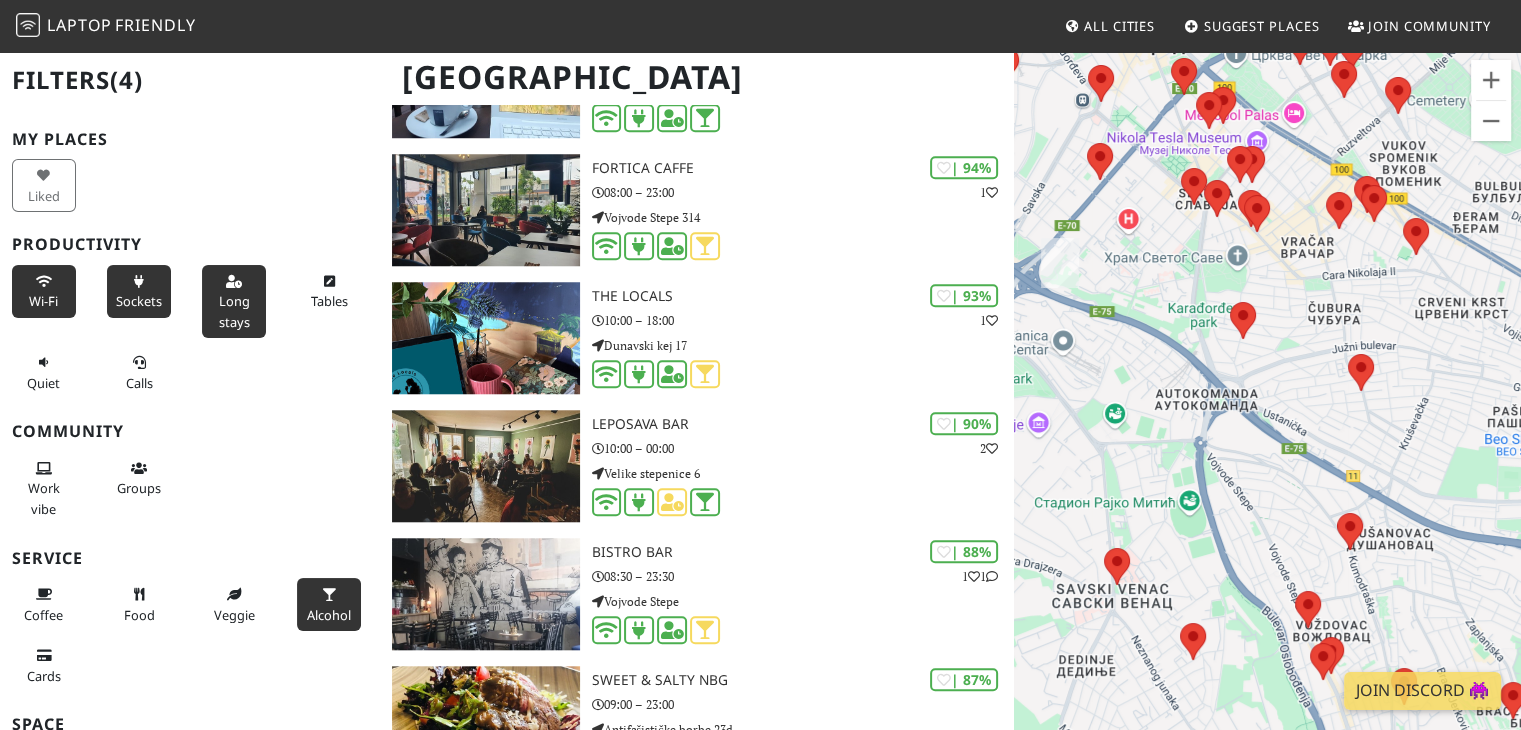 drag, startPoint x: 1336, startPoint y: 418, endPoint x: 1348, endPoint y: 609, distance: 191.37659 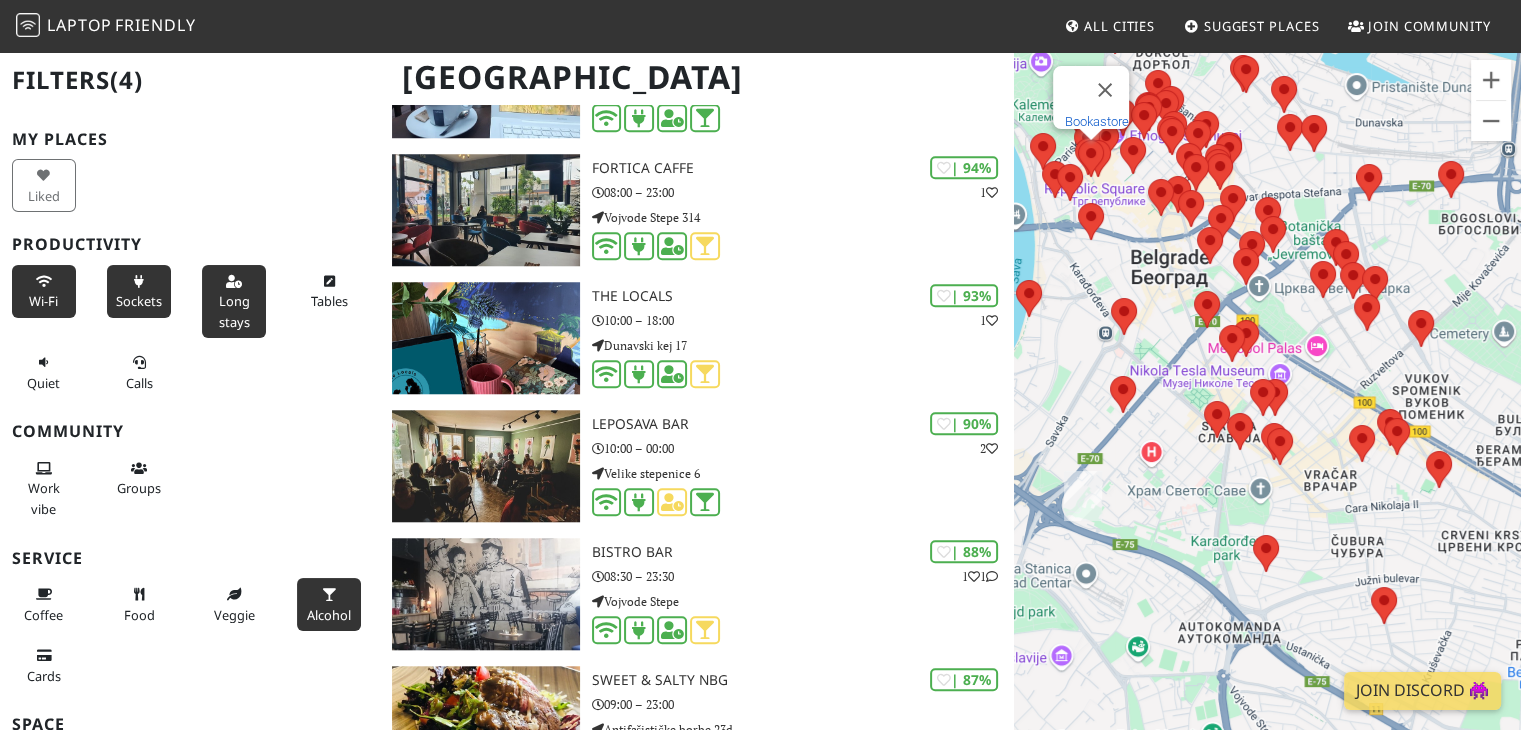 click on "Bookastore" at bounding box center (1097, 121) 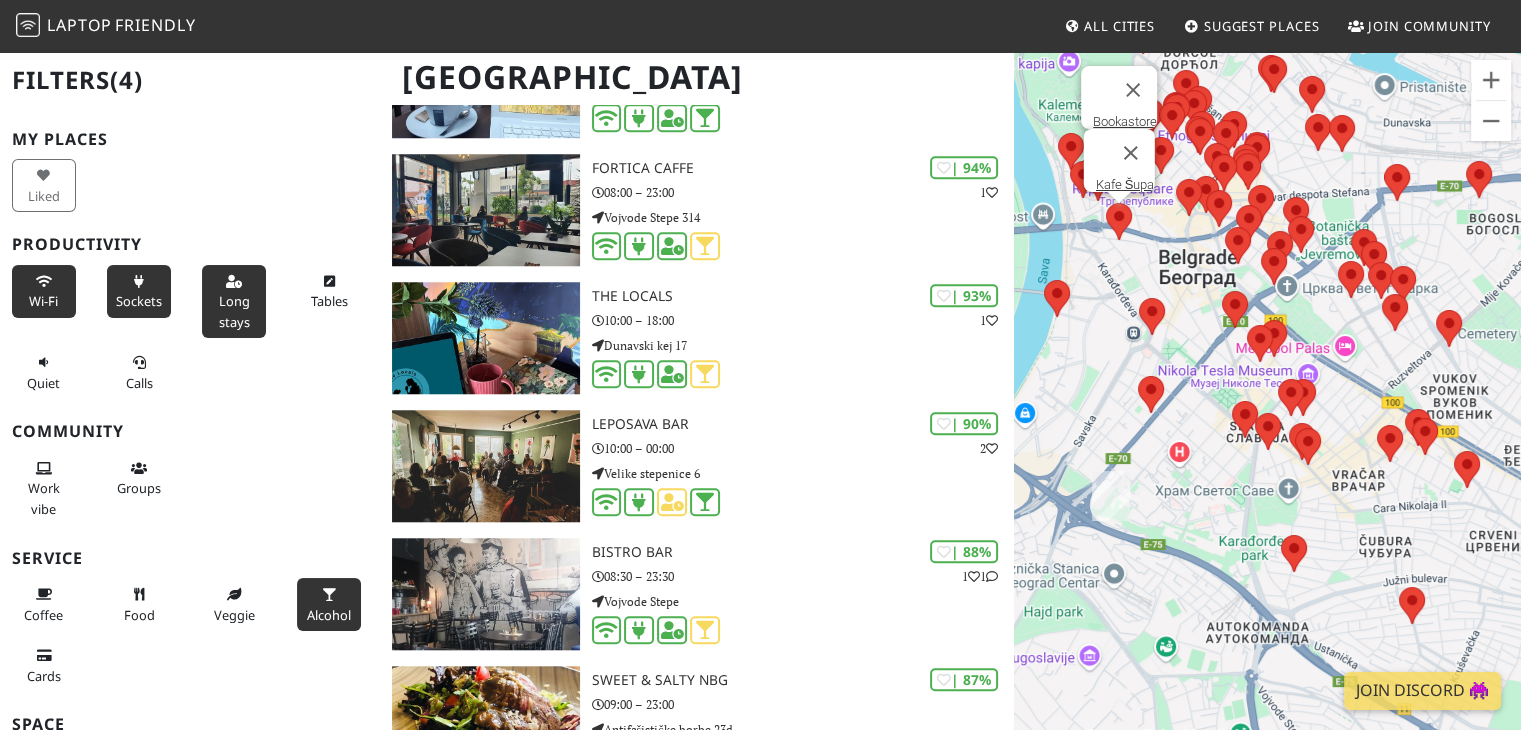 click at bounding box center [1106, 203] 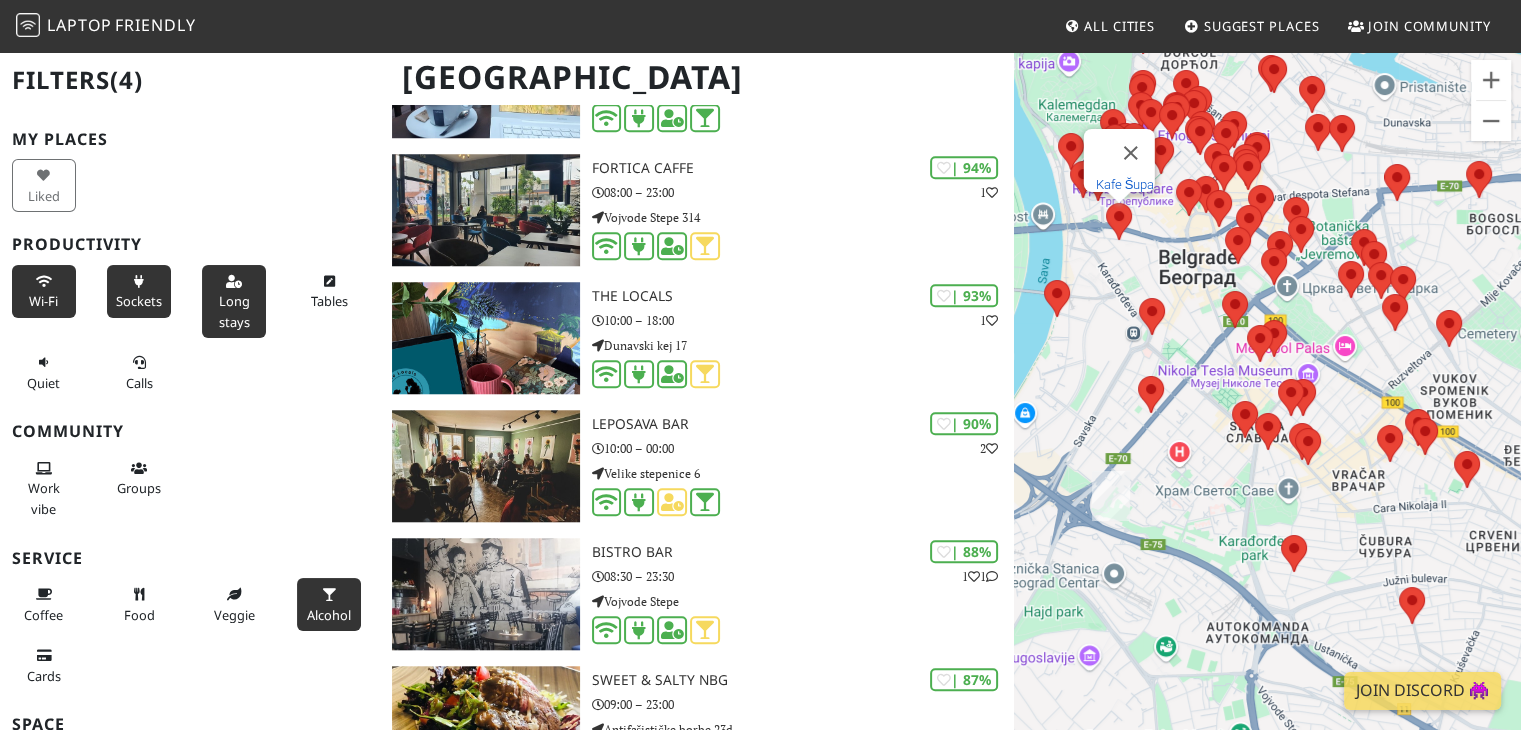 click on "Kafe Šupa" at bounding box center [1124, 184] 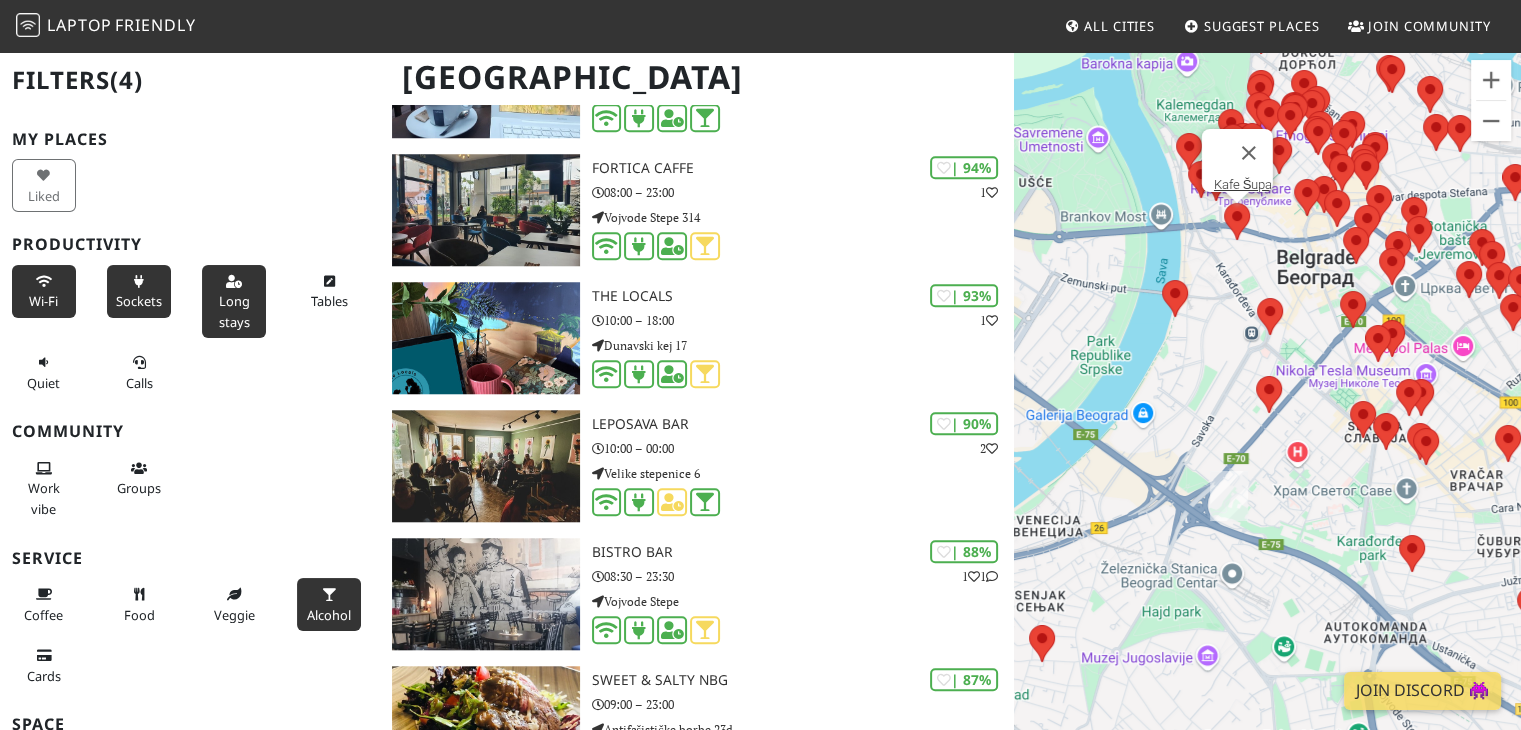 click on "To navigate, press the arrow keys. Kafe Šupa" at bounding box center [1267, 415] 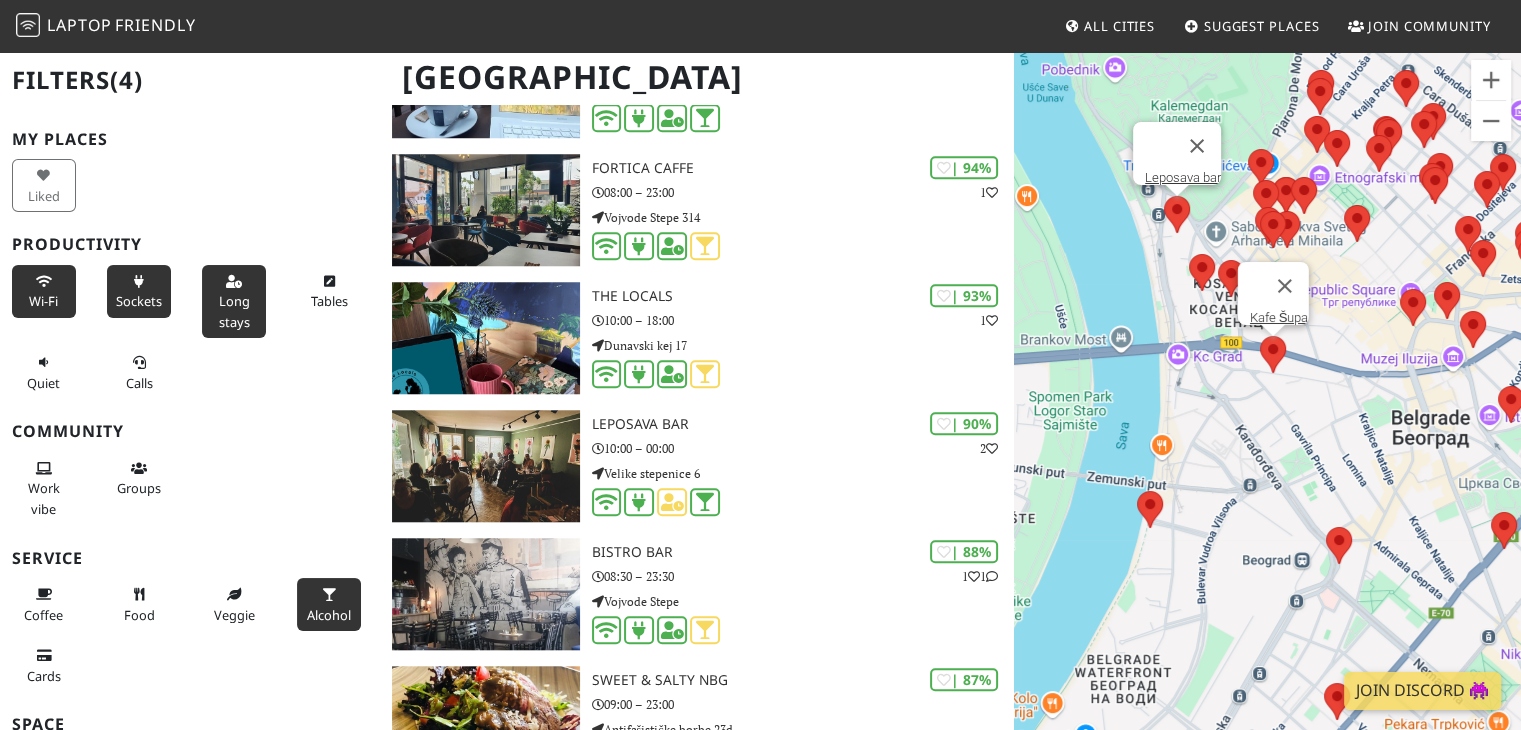click at bounding box center (1164, 196) 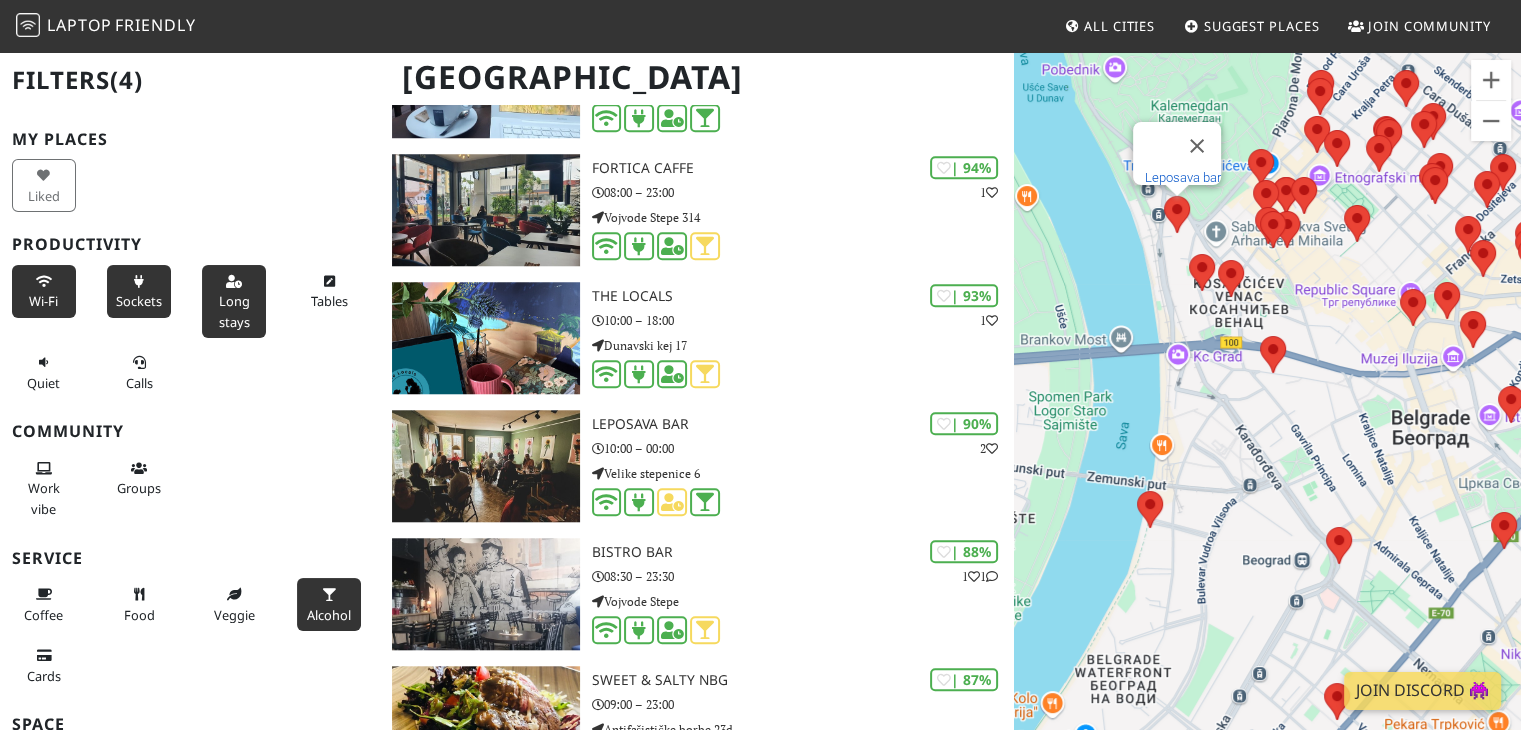 click on "Leposava bar" at bounding box center [1183, 177] 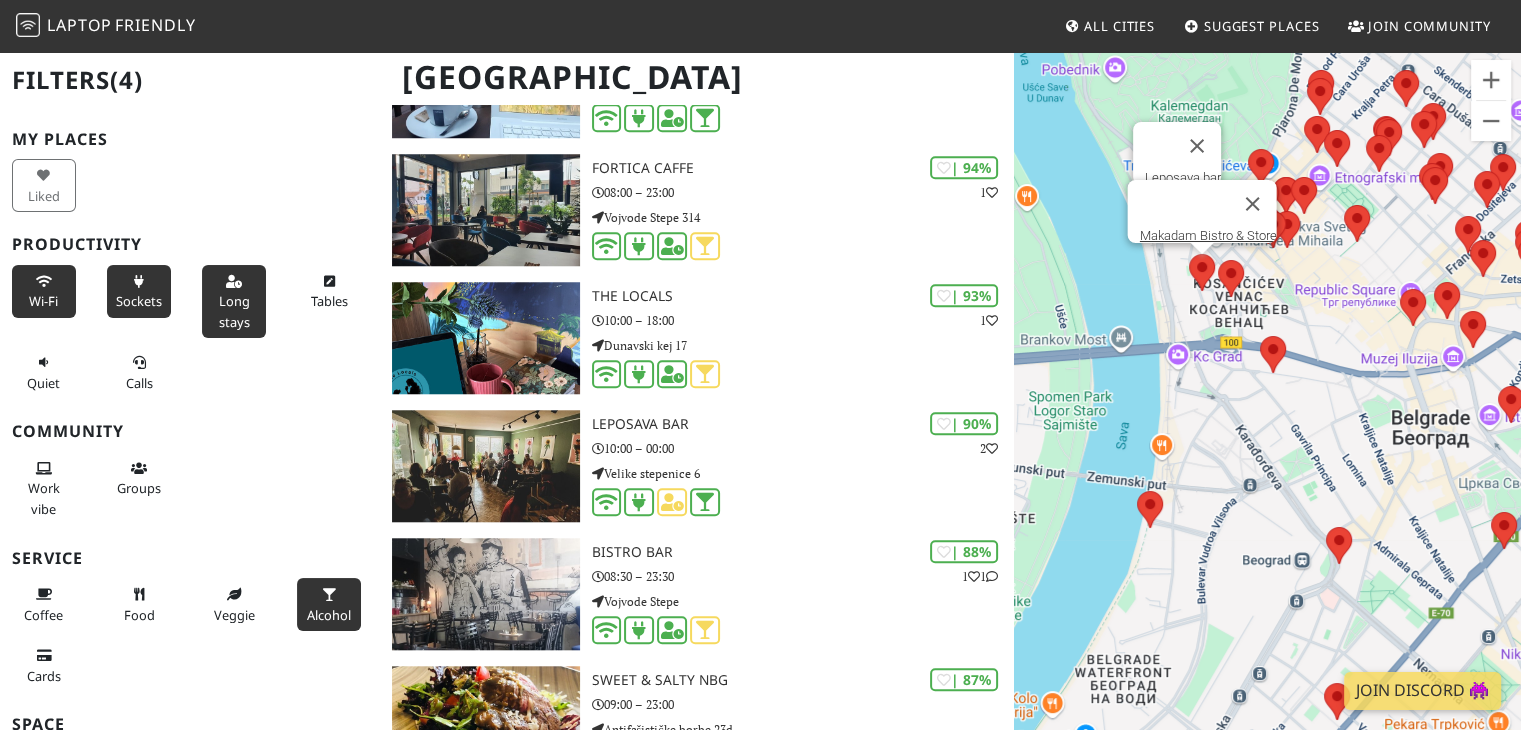click at bounding box center (1189, 254) 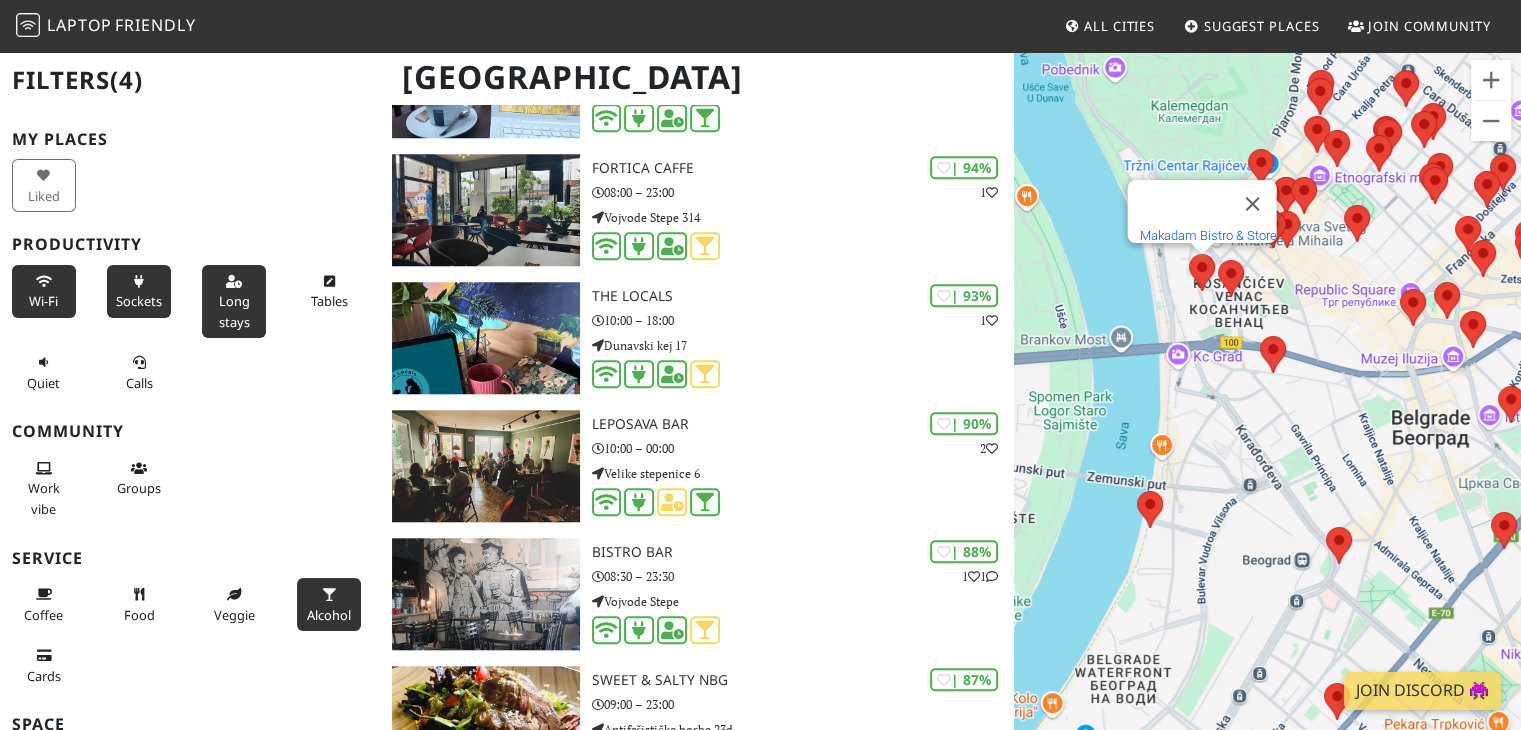 click on "Makadam Bistro & Store" at bounding box center [1207, 235] 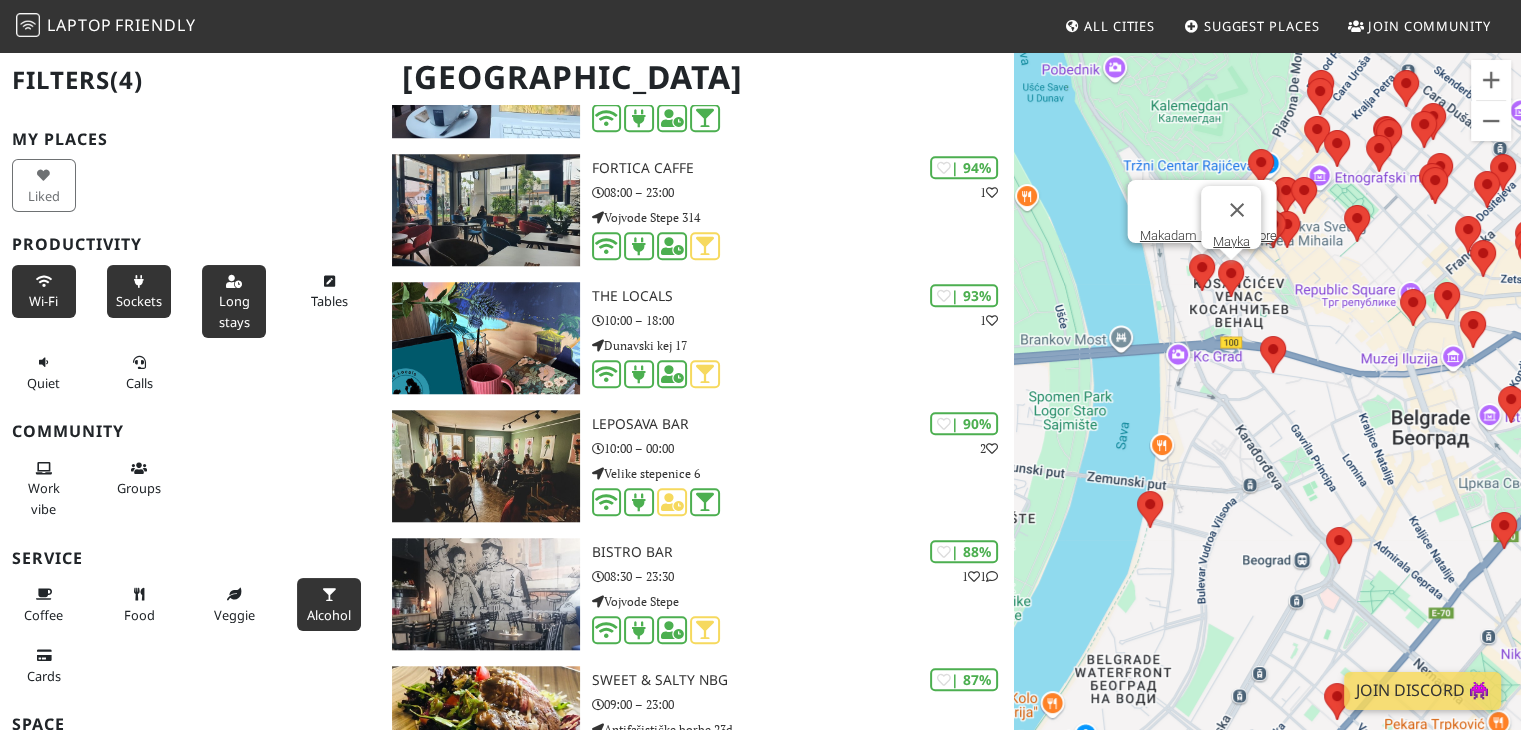 click at bounding box center (1218, 260) 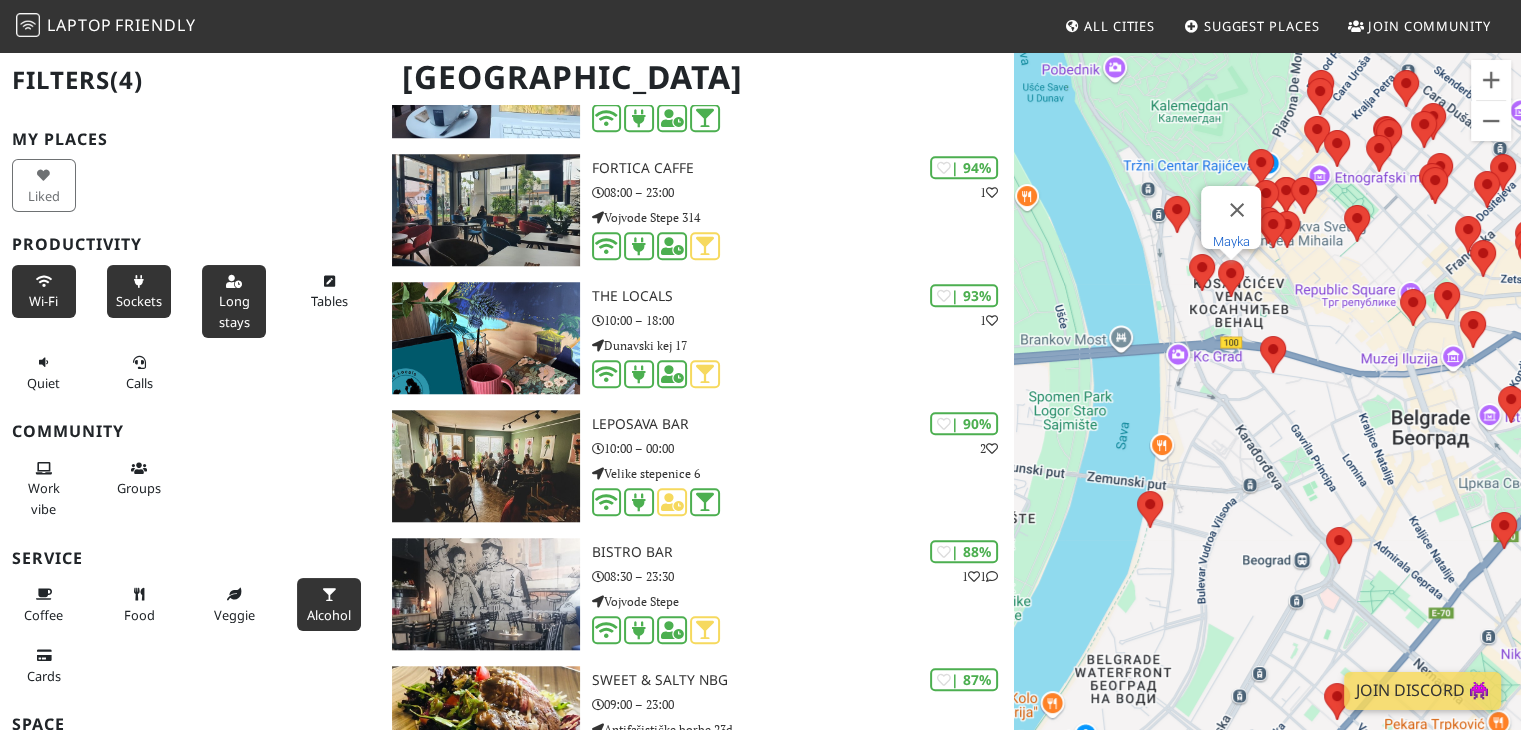 click on "Mayka" at bounding box center [1231, 241] 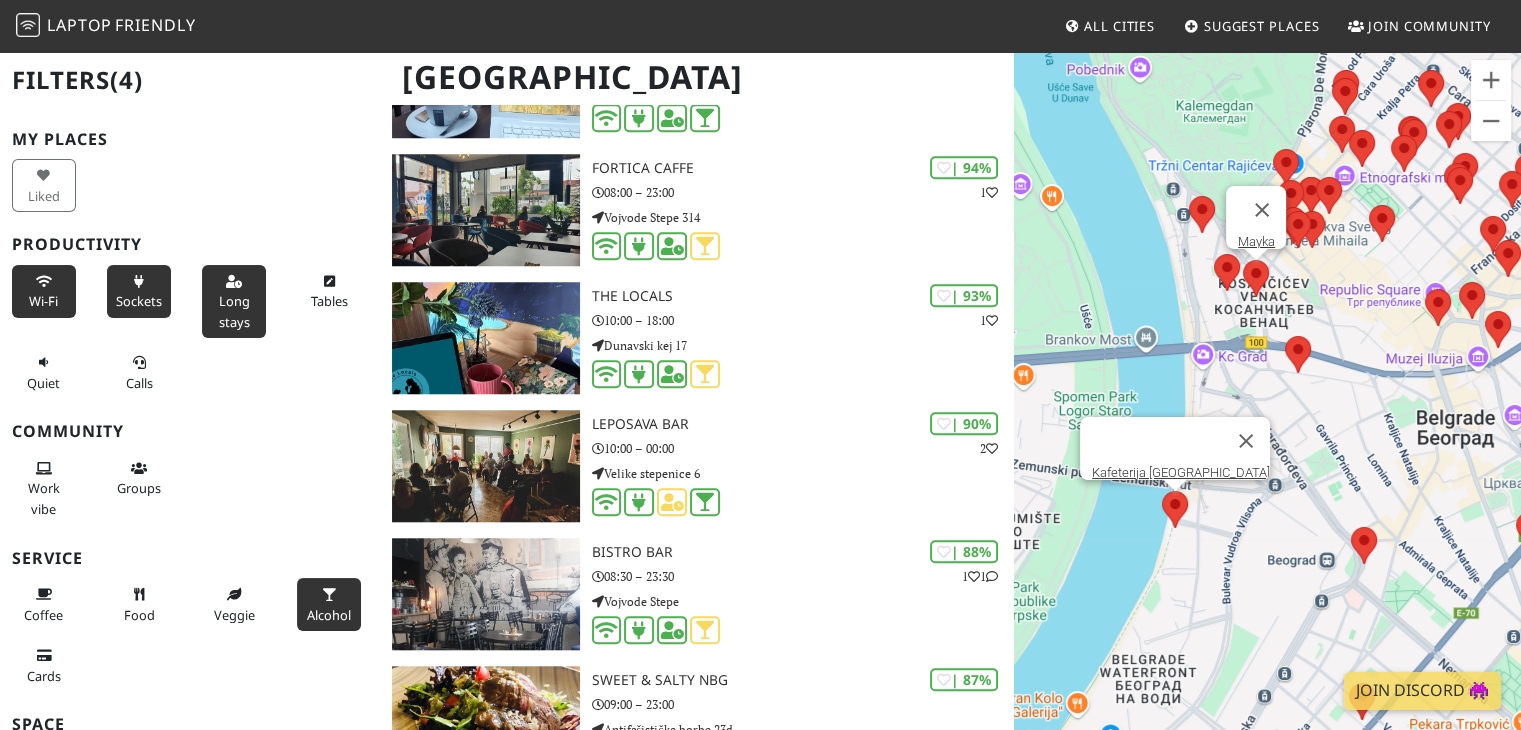 click at bounding box center [1162, 491] 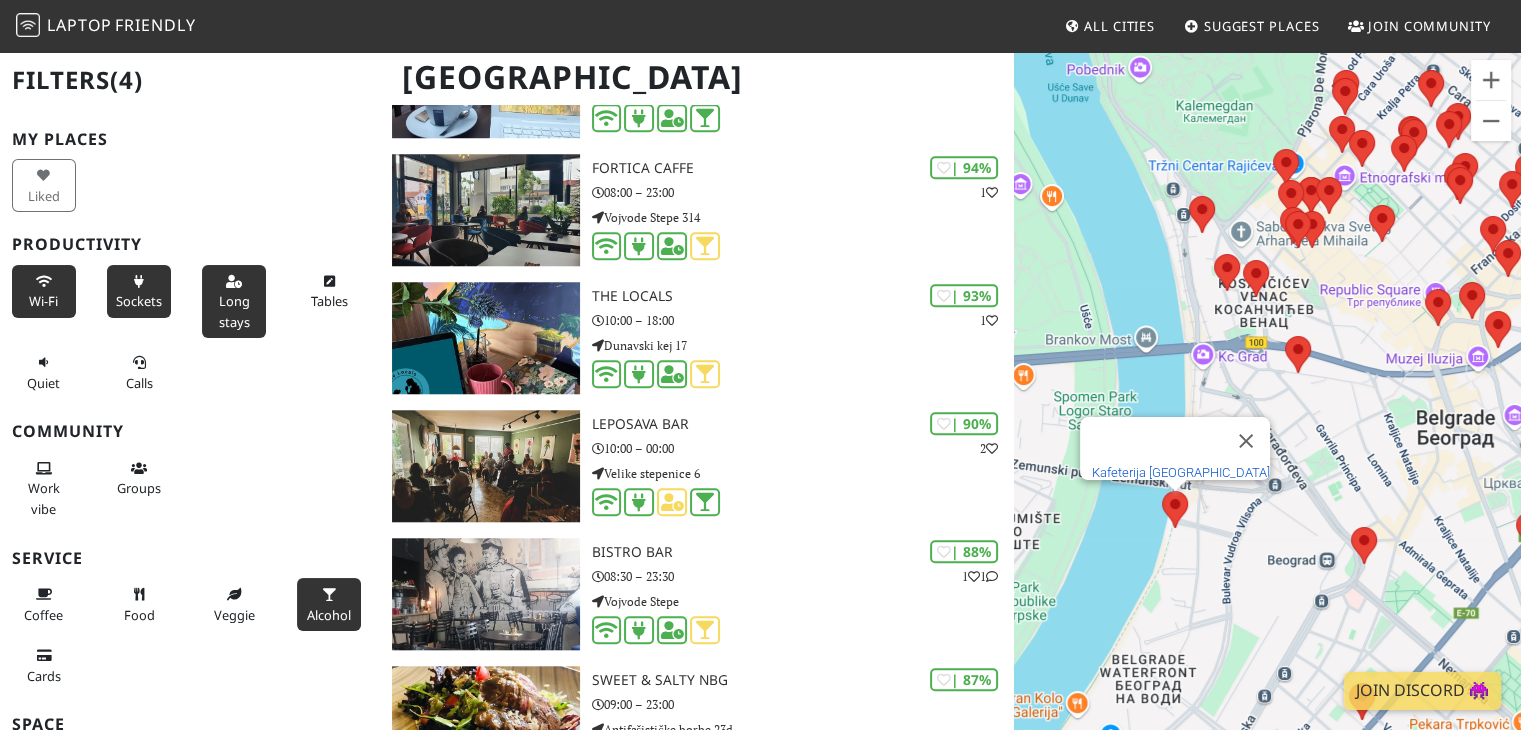 click on "Kafeterija Belgrade Waterfront" at bounding box center [1181, 472] 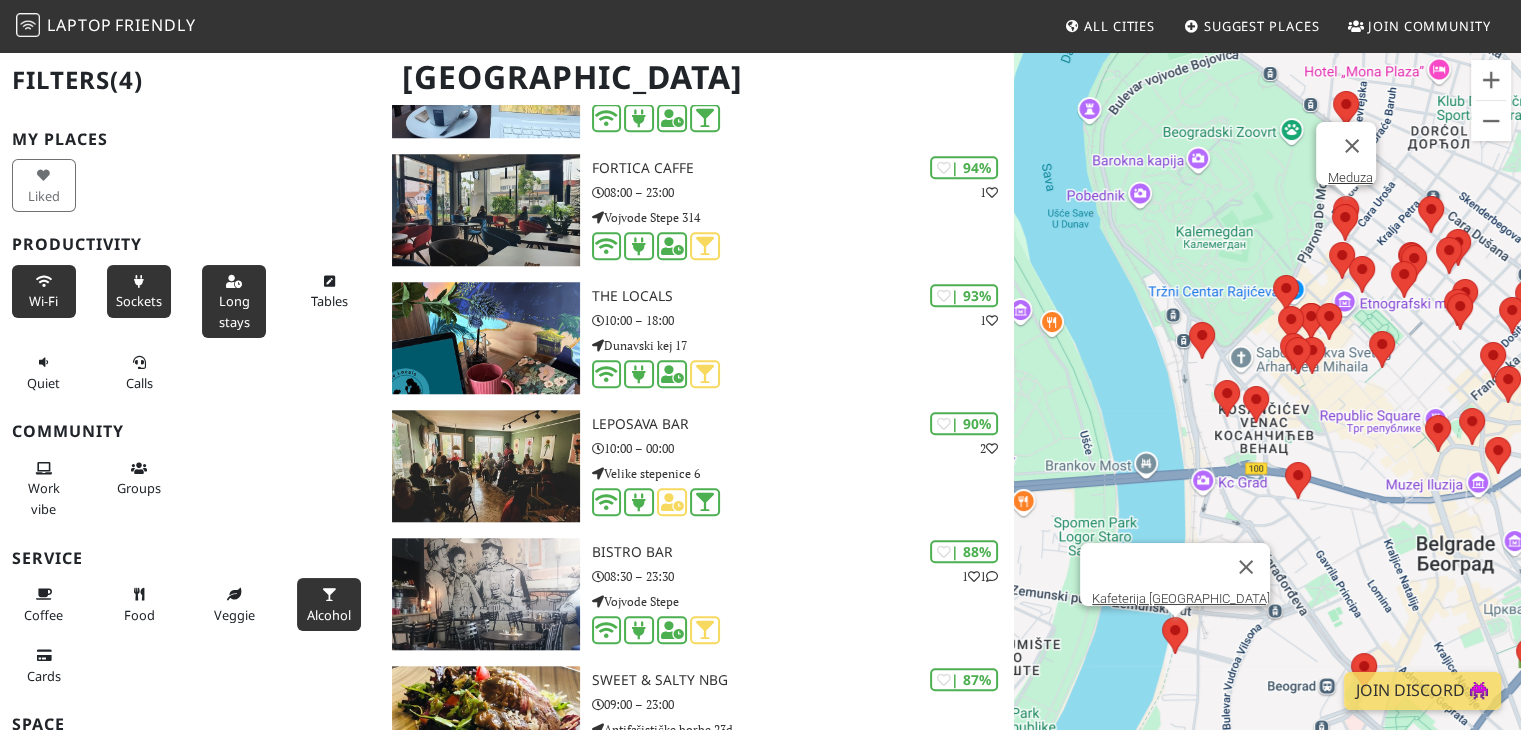 click at bounding box center [1333, 196] 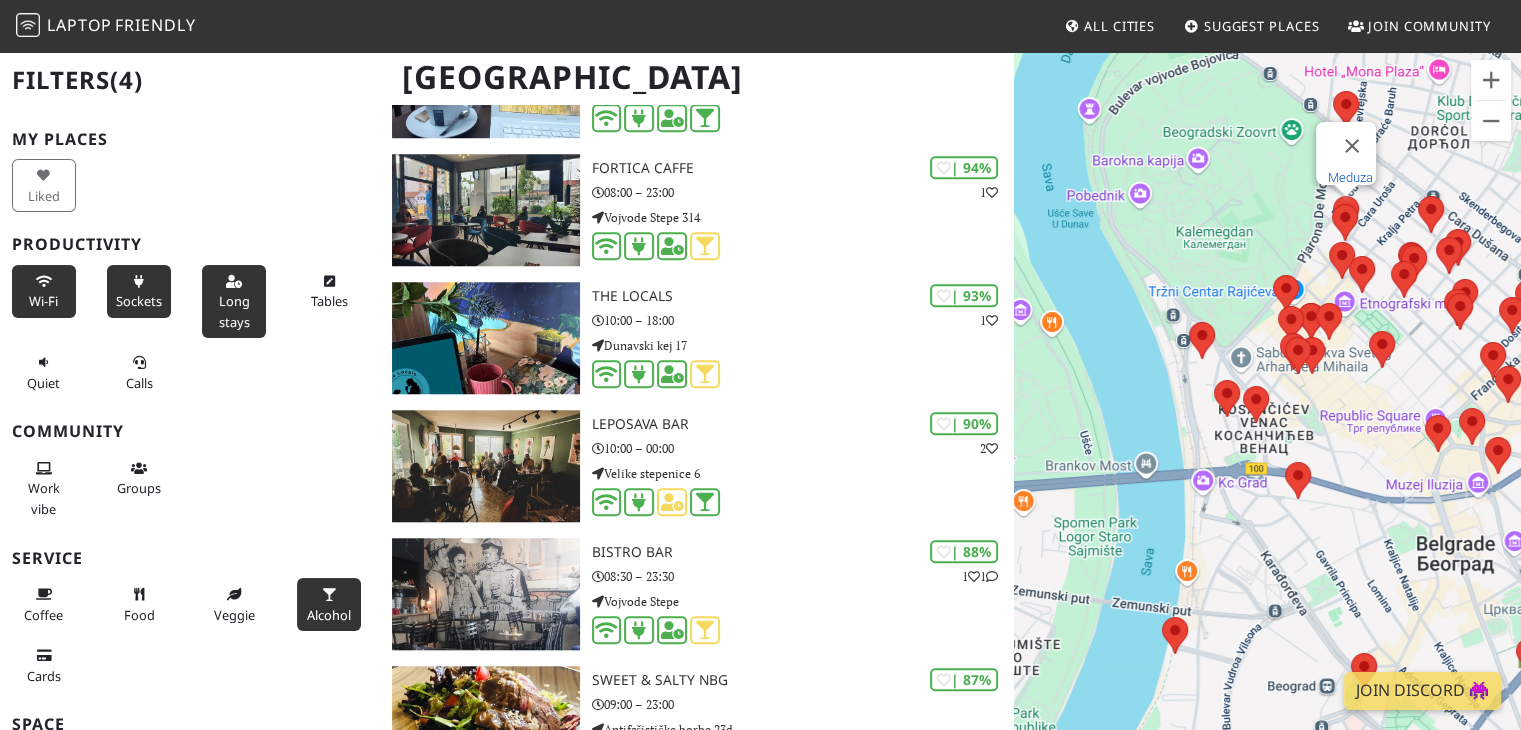 click on "Meduza" at bounding box center (1350, 177) 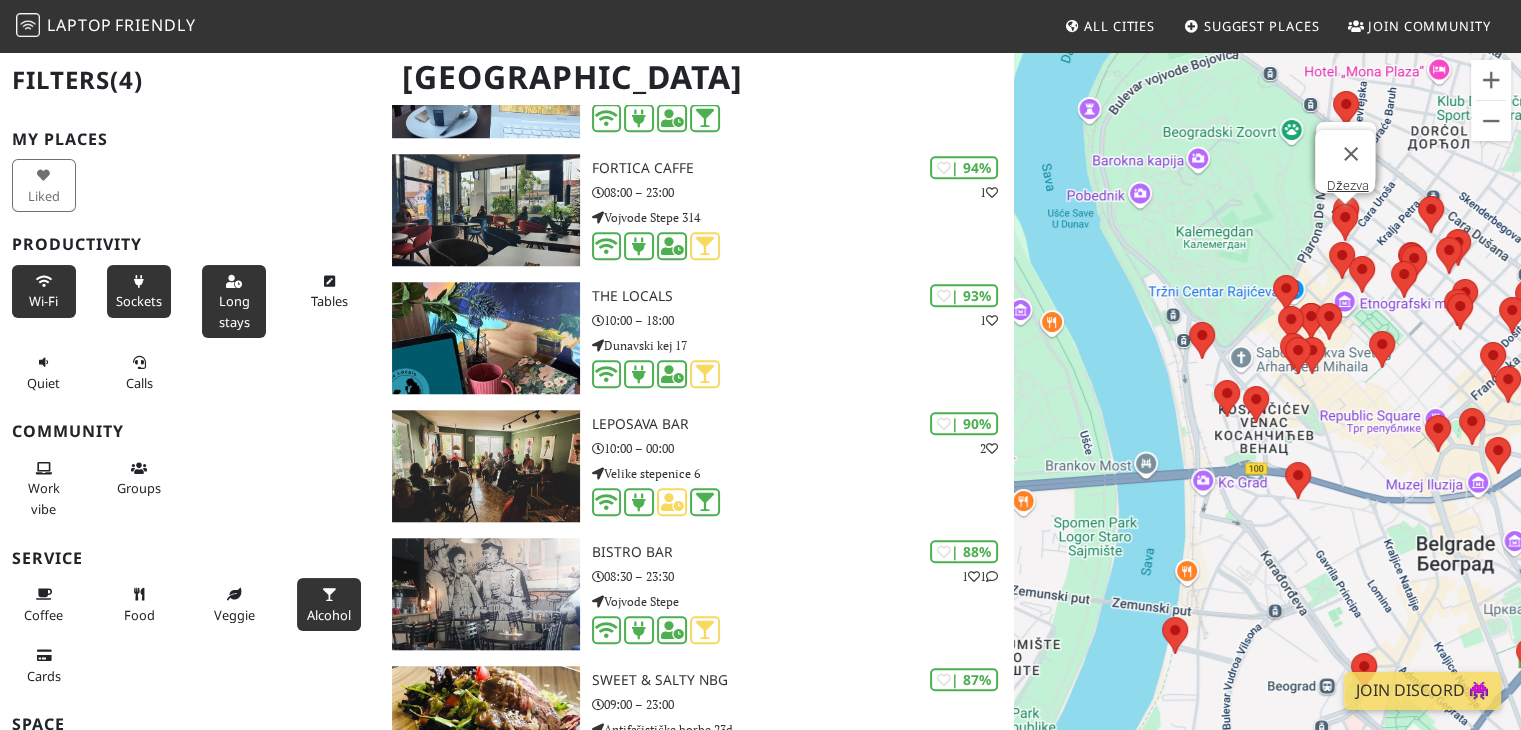 click at bounding box center (1332, 204) 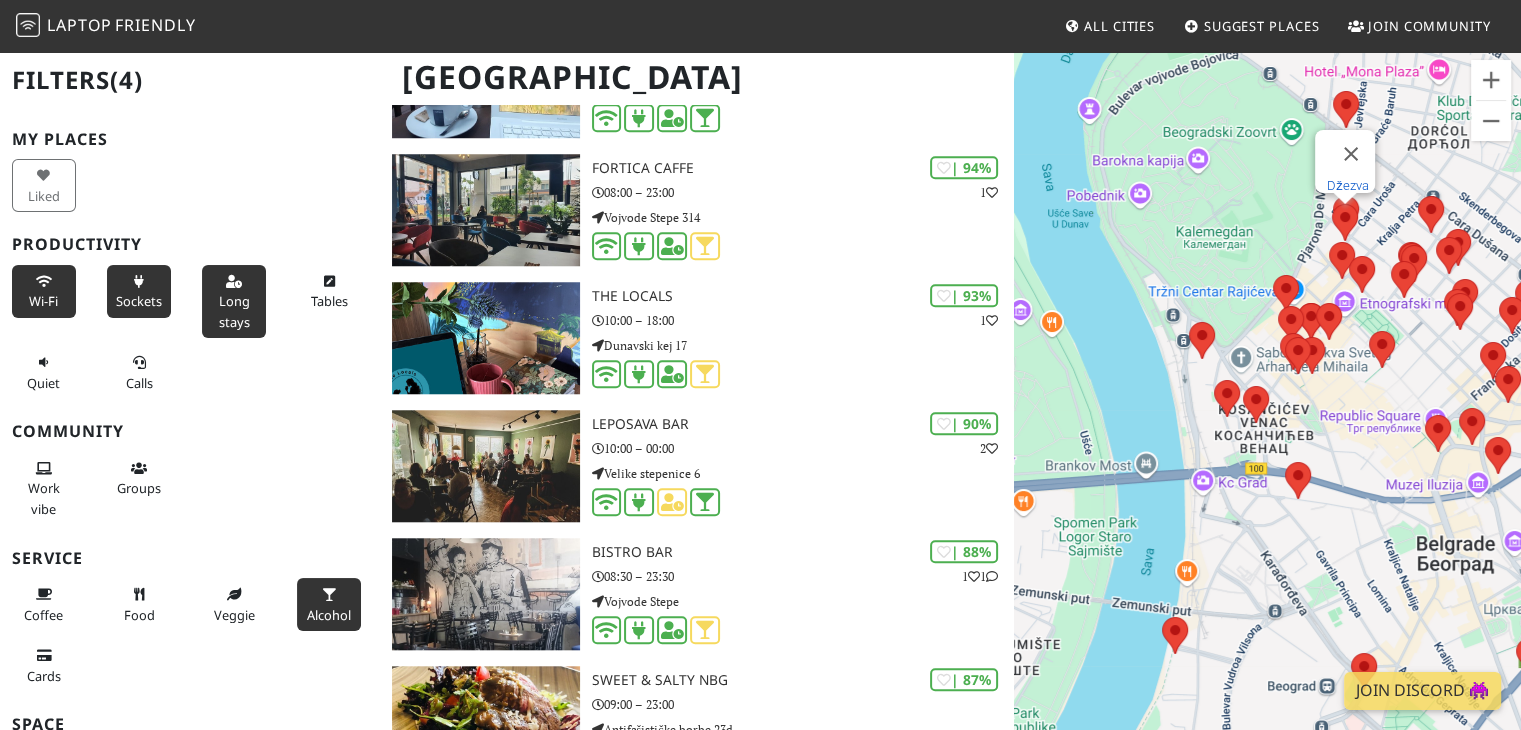 click on "Džezva" at bounding box center (1348, 185) 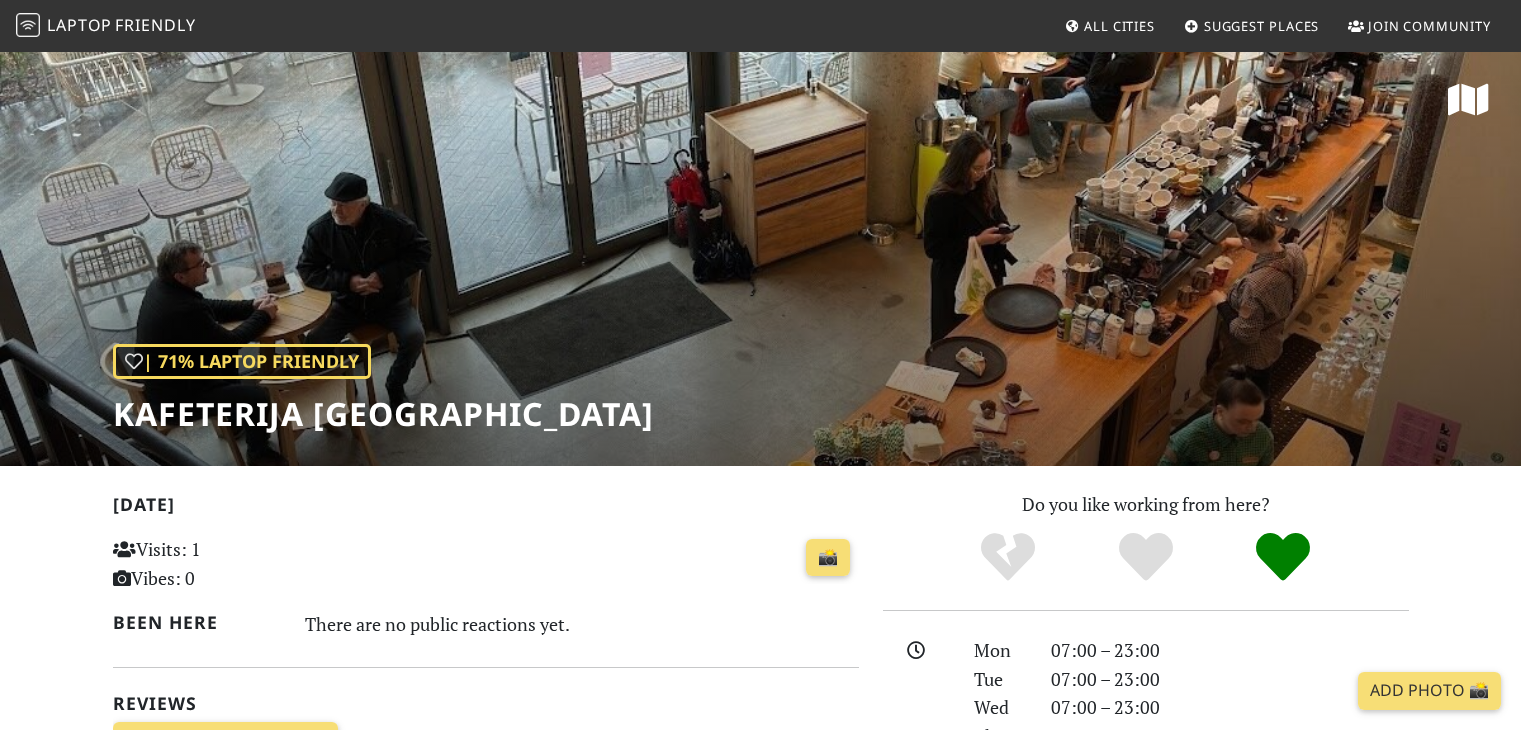 scroll, scrollTop: 0, scrollLeft: 0, axis: both 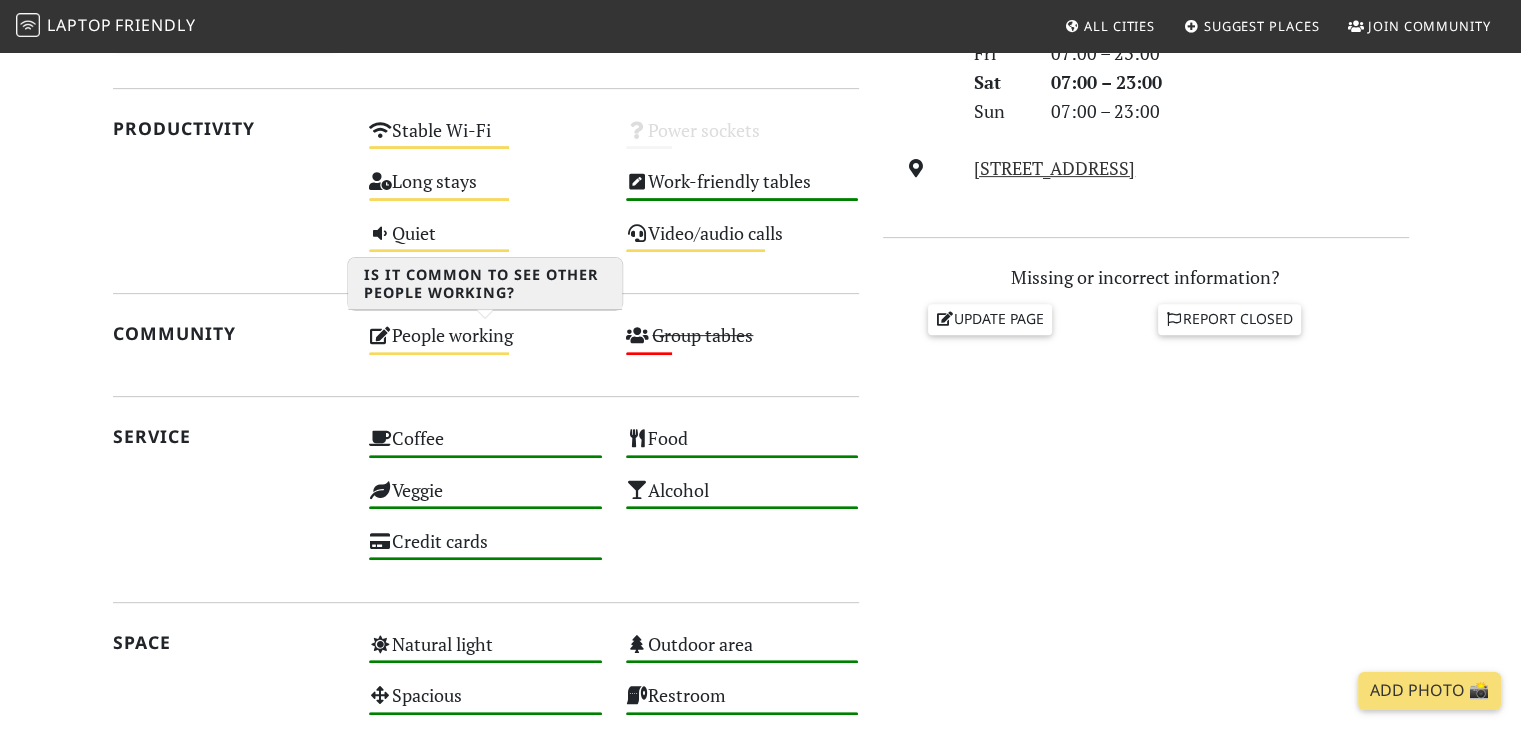 click on "People working
Medium" at bounding box center [485, 344] 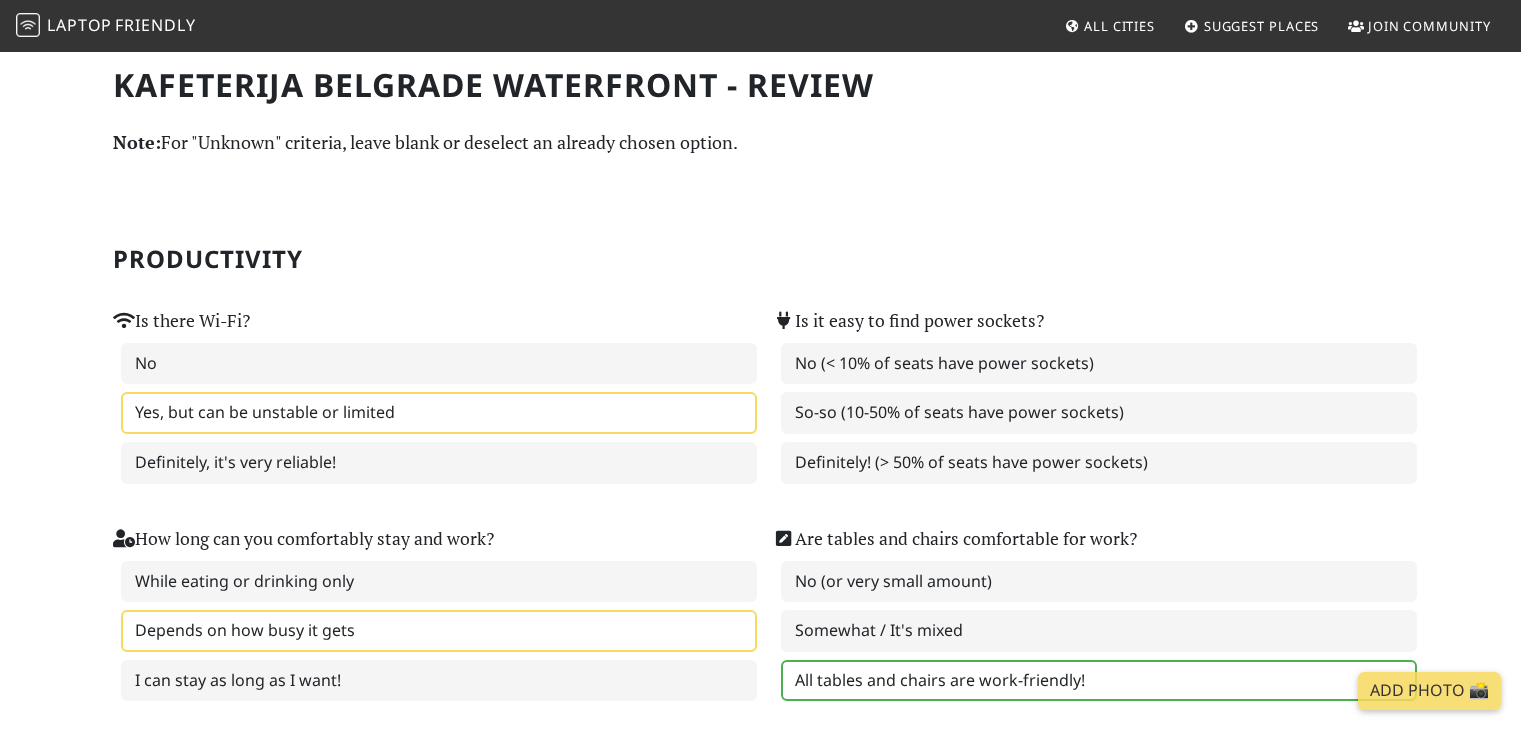 scroll, scrollTop: 0, scrollLeft: 0, axis: both 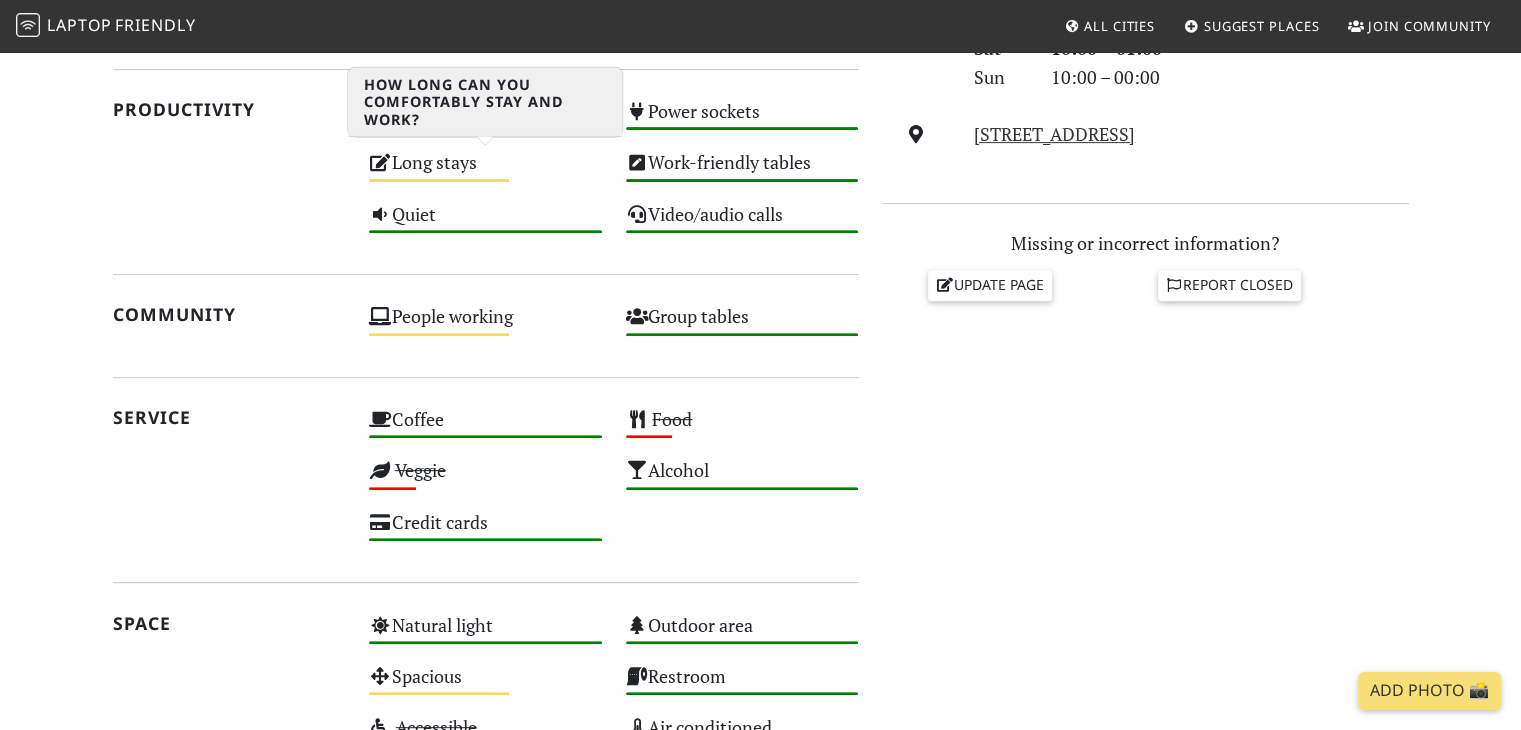 click on "Long stays
Medium" at bounding box center [485, 171] 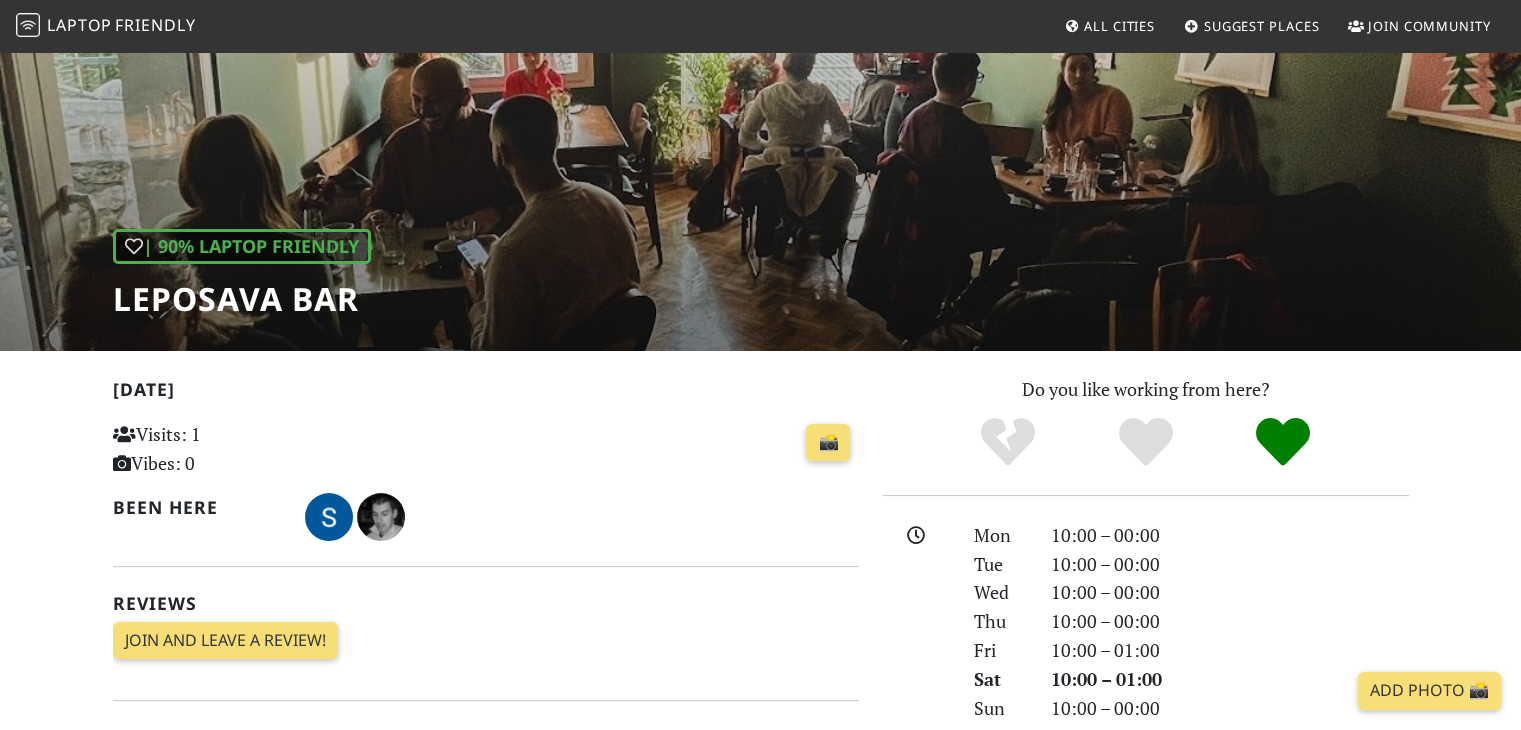 scroll, scrollTop: 121, scrollLeft: 0, axis: vertical 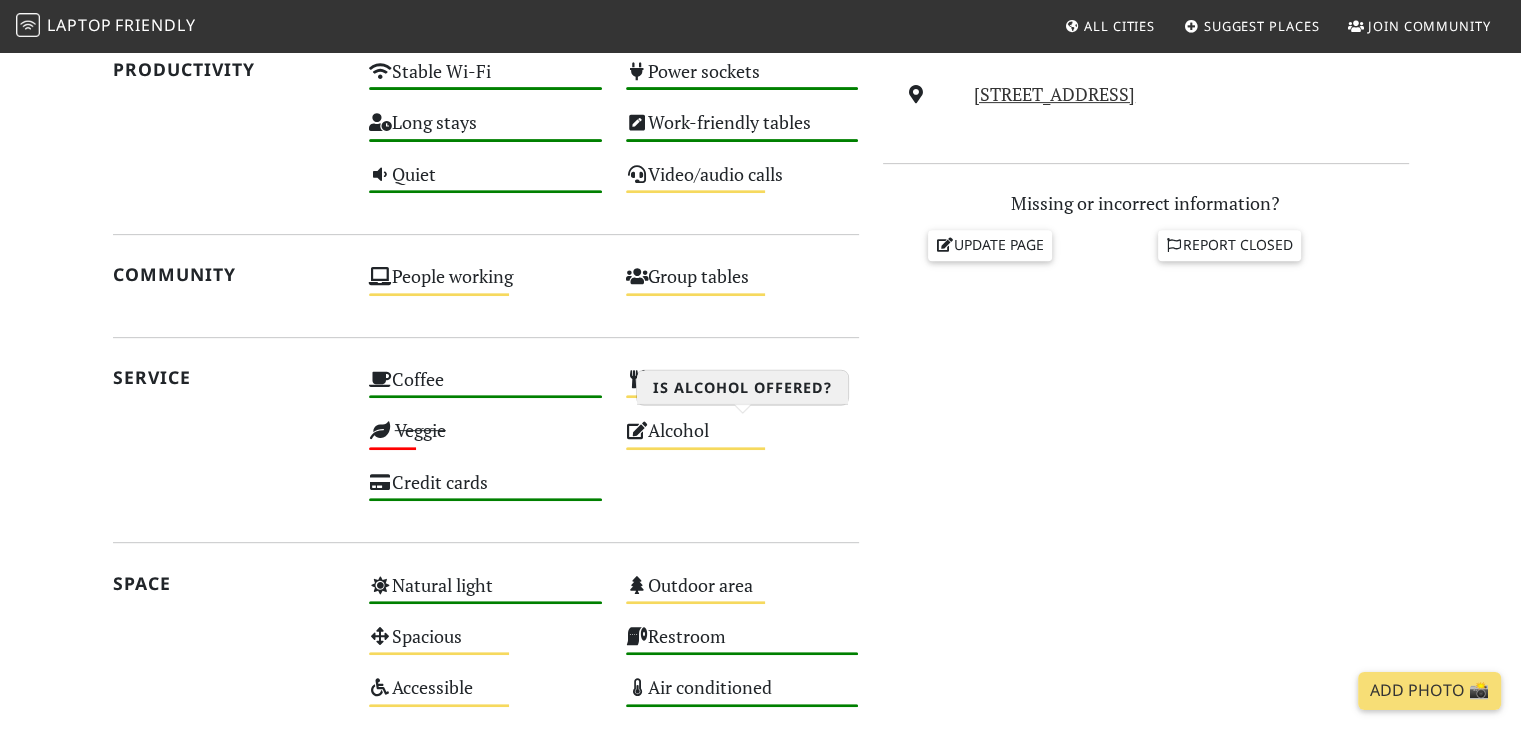 click on "Alcohol
Medium" at bounding box center (742, 439) 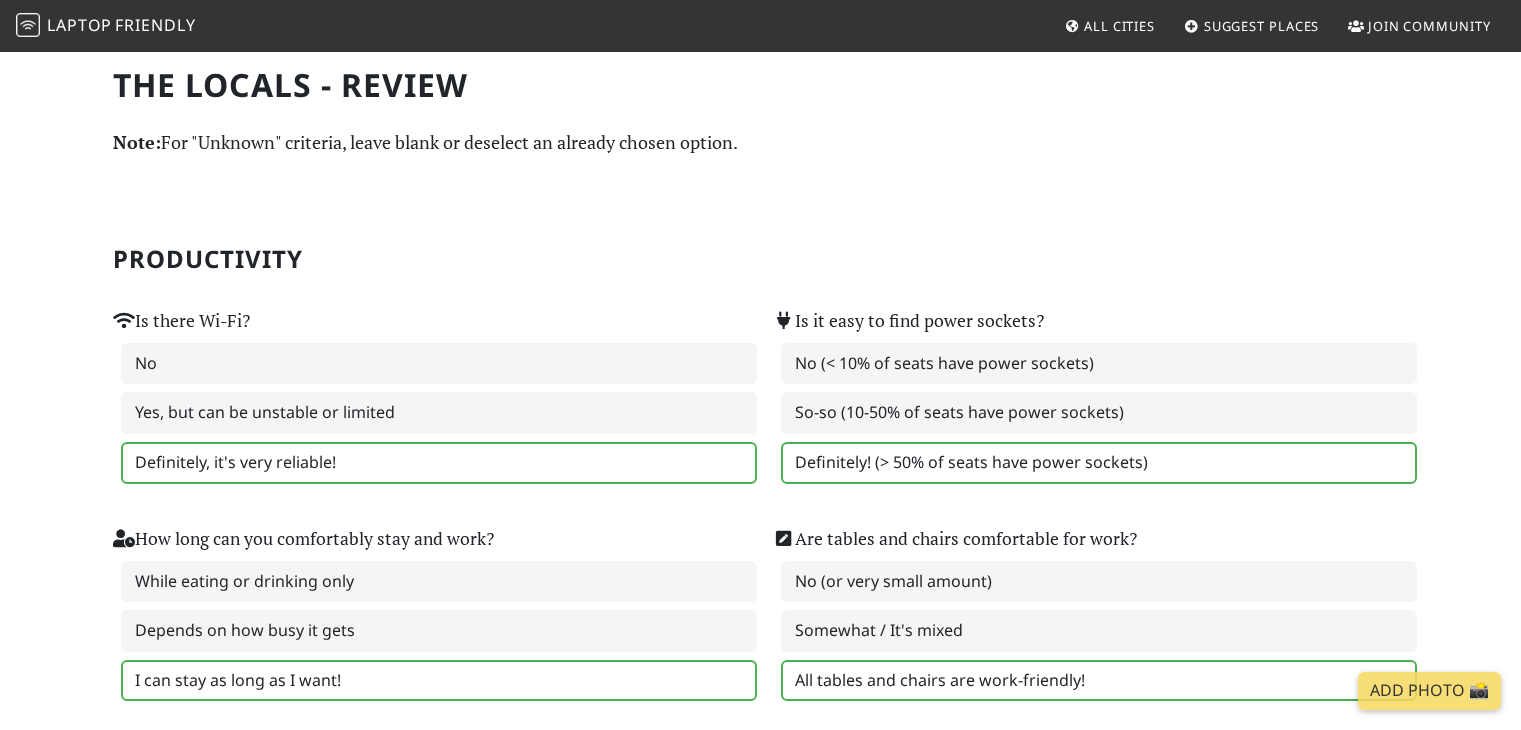 scroll, scrollTop: 0, scrollLeft: 0, axis: both 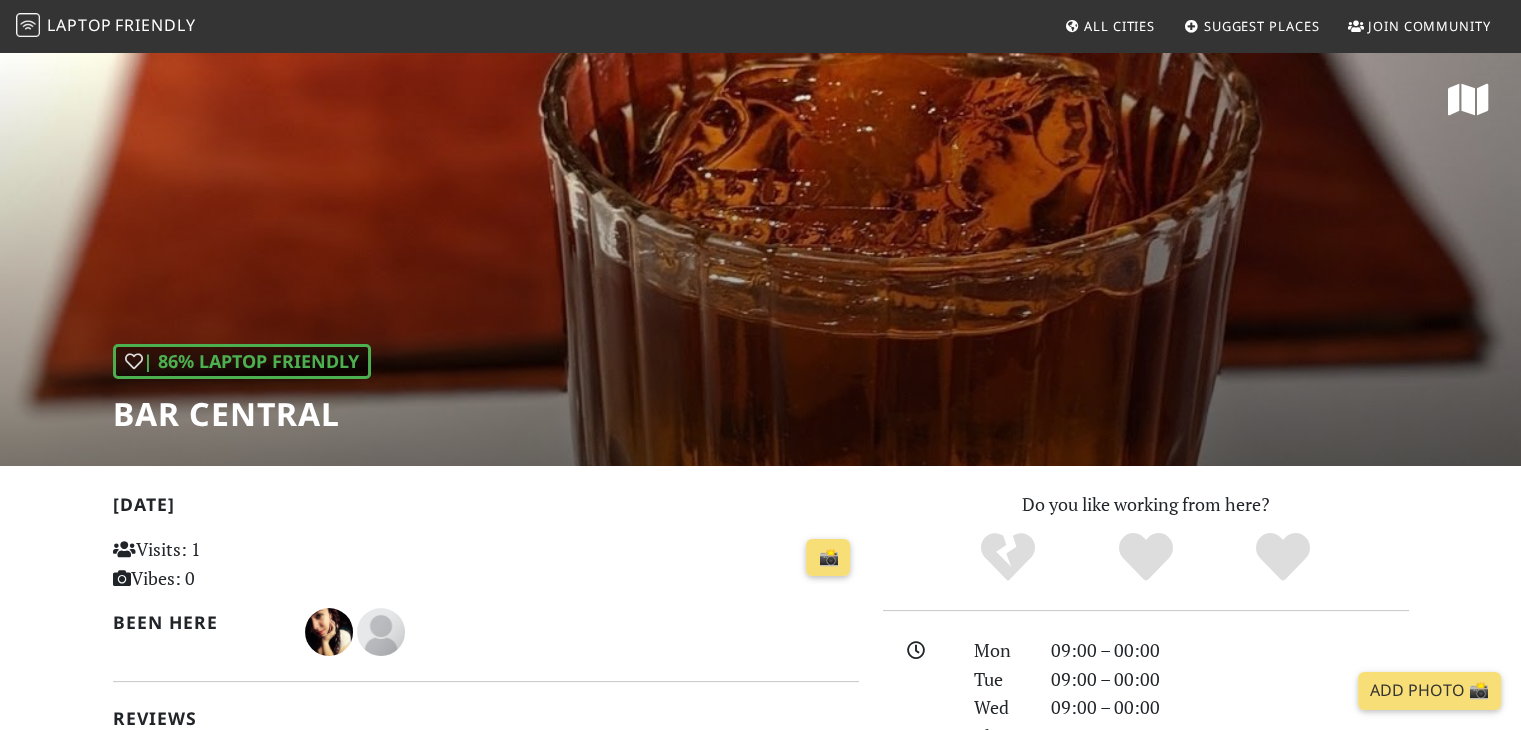 click on "| 86% Laptop Friendly
Bar Central" at bounding box center (760, 258) 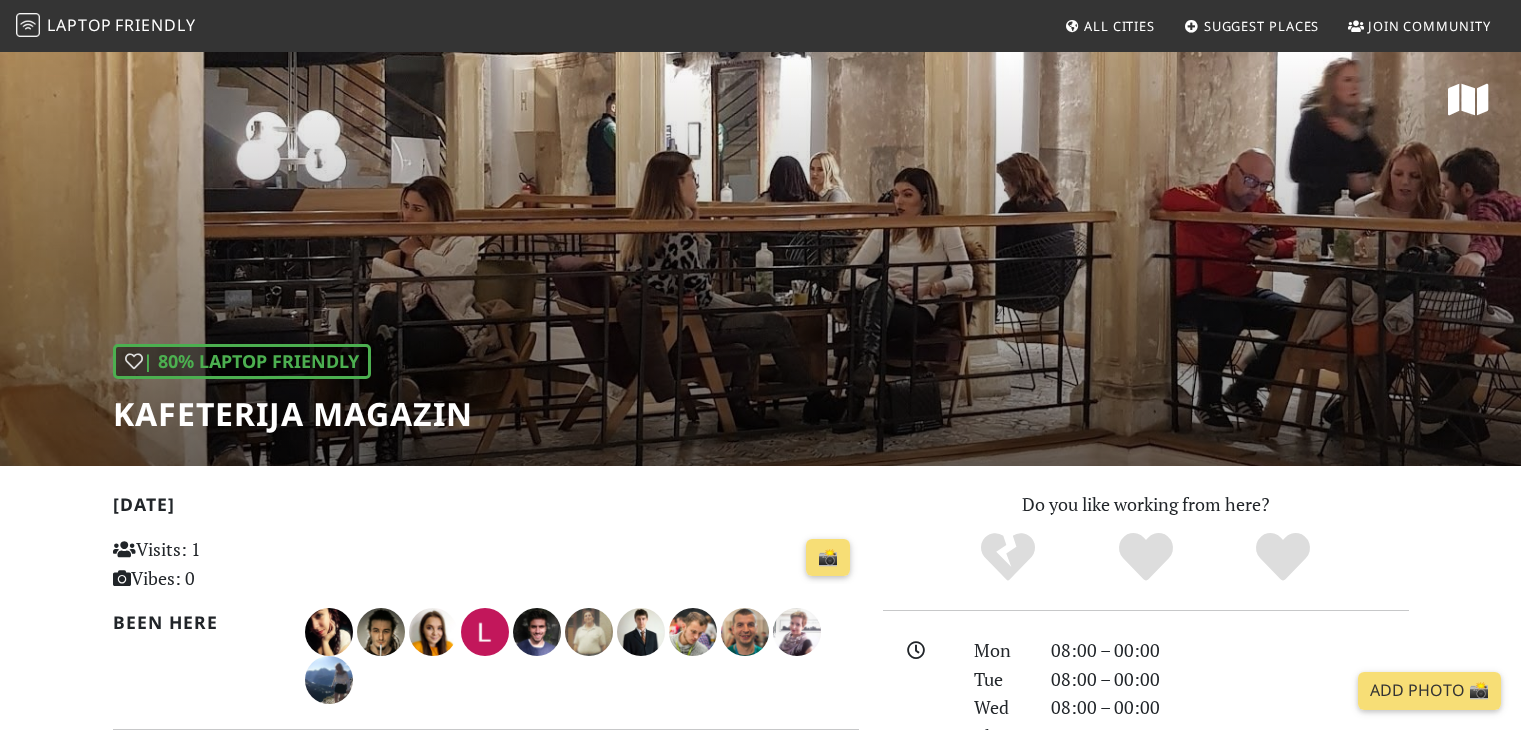 scroll, scrollTop: 0, scrollLeft: 0, axis: both 